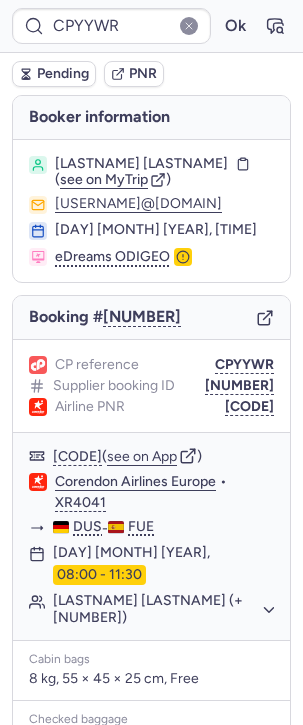 scroll, scrollTop: 0, scrollLeft: 0, axis: both 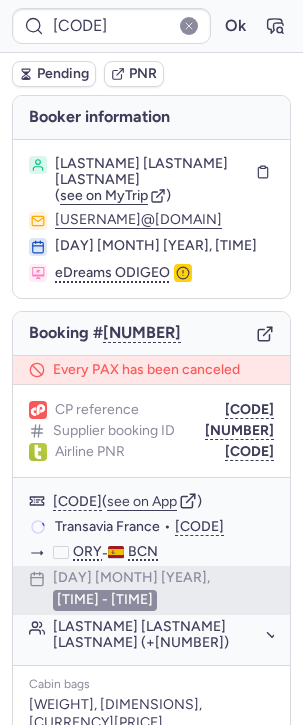 type on "CPYYWR" 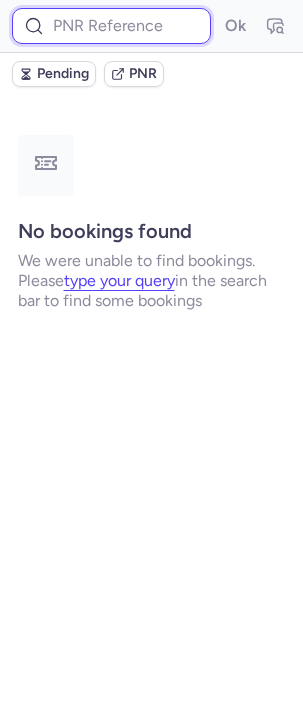 click at bounding box center (111, 26) 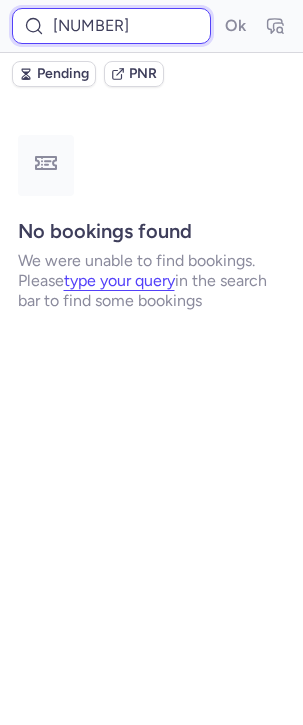 scroll, scrollTop: 0, scrollLeft: 43, axis: horizontal 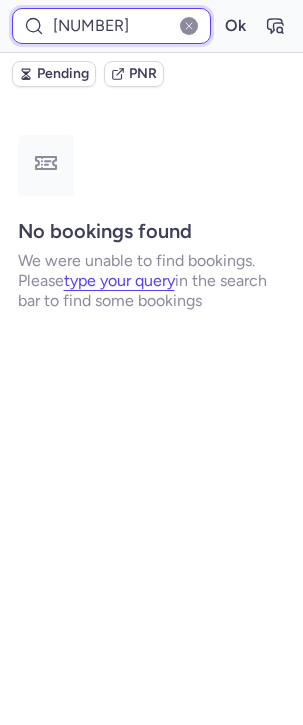 click on "Ok" at bounding box center [235, 26] 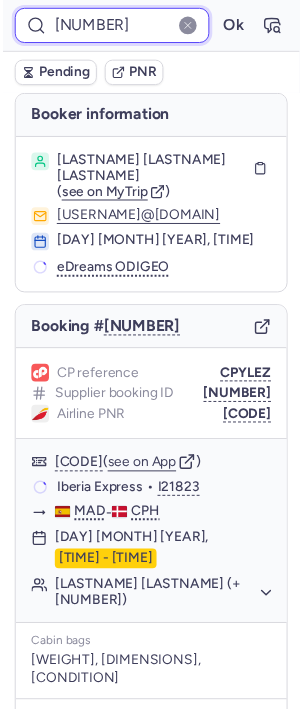scroll, scrollTop: 333, scrollLeft: 0, axis: vertical 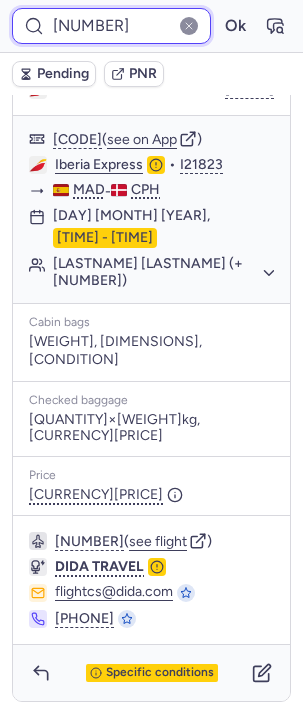 click on "DT1754582132876505" at bounding box center (111, 26) 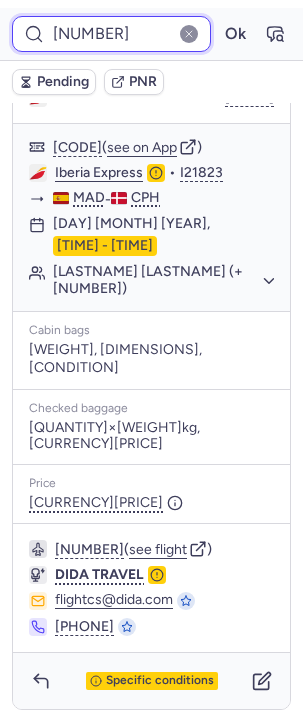 scroll, scrollTop: 0, scrollLeft: 18, axis: horizontal 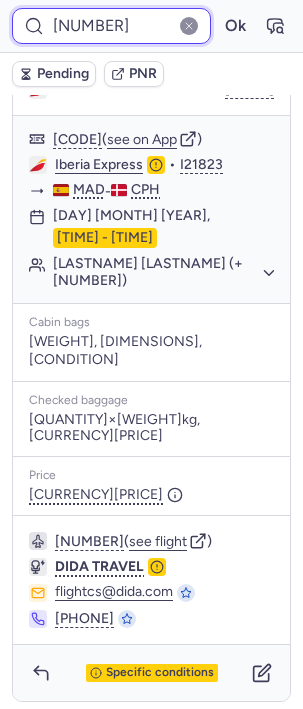 click on "Ok" at bounding box center [235, 26] 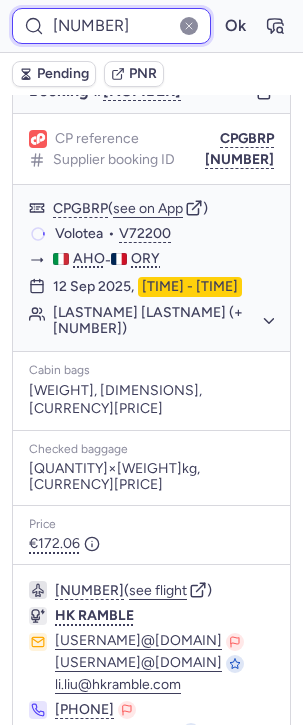 scroll, scrollTop: 212, scrollLeft: 0, axis: vertical 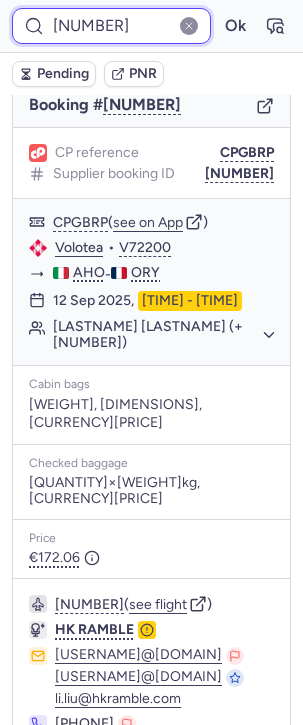 click on "10812521910678" at bounding box center (111, 26) 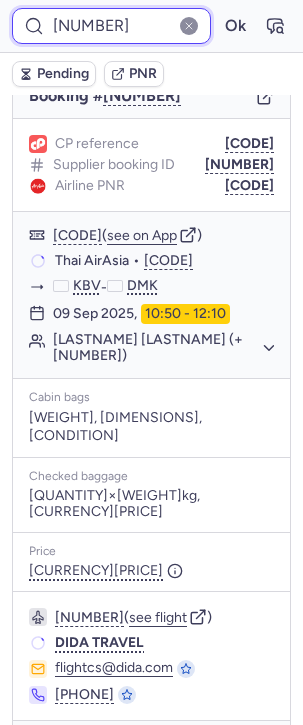 scroll, scrollTop: 212, scrollLeft: 0, axis: vertical 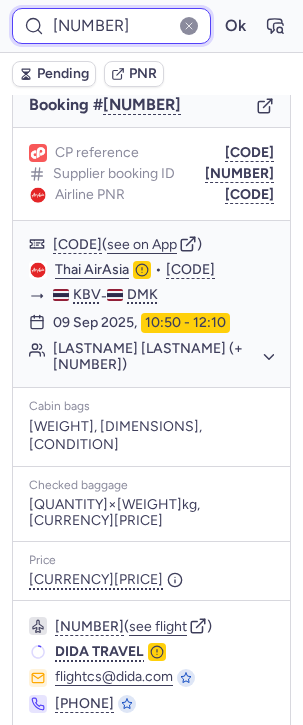 click on "DT1754575153597232" at bounding box center [111, 26] 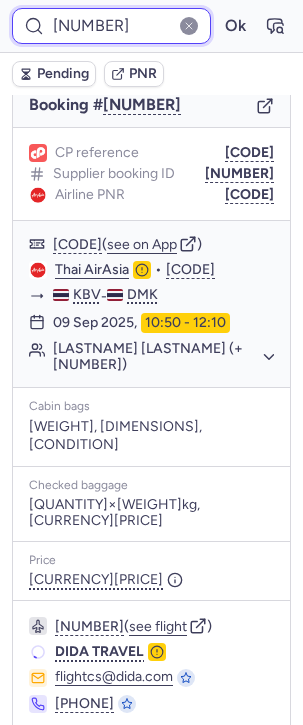 click on "DT1754575153597232" at bounding box center (111, 26) 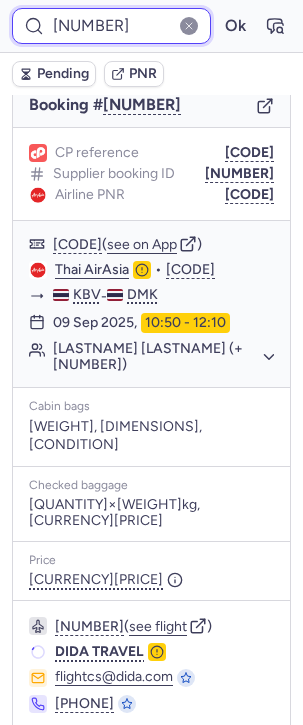 click on "DT1754575153597232" at bounding box center (111, 26) 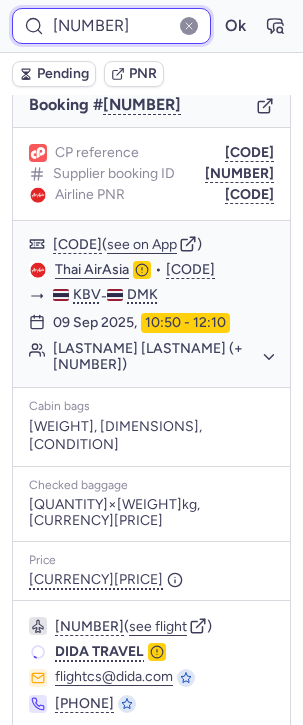 paste on "4680094616" 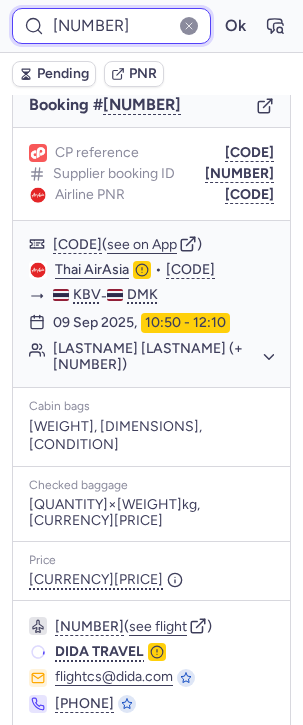 scroll, scrollTop: 0, scrollLeft: 63, axis: horizontal 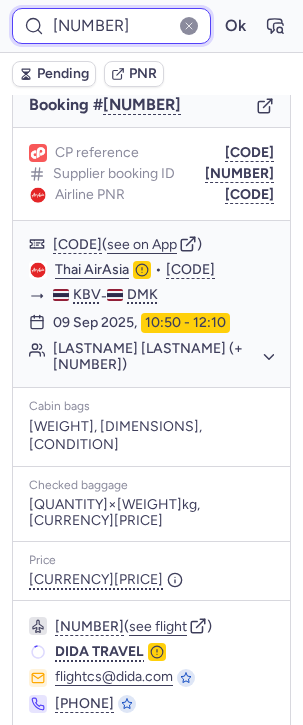 click on "Ok" at bounding box center [235, 26] 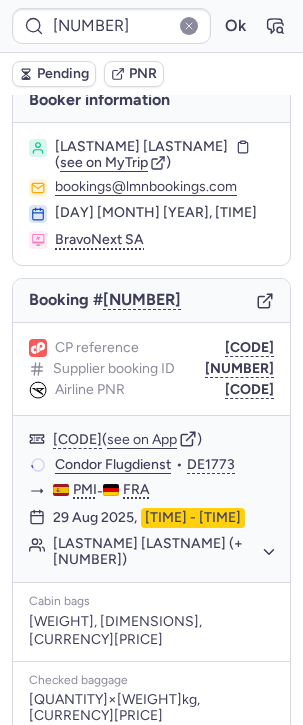 scroll, scrollTop: 10, scrollLeft: 0, axis: vertical 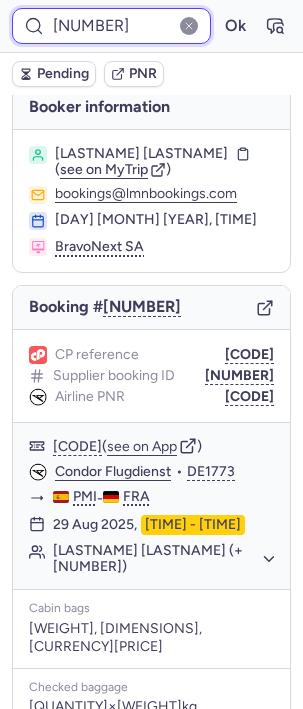 click on "DT1754574680094616" at bounding box center [111, 26] 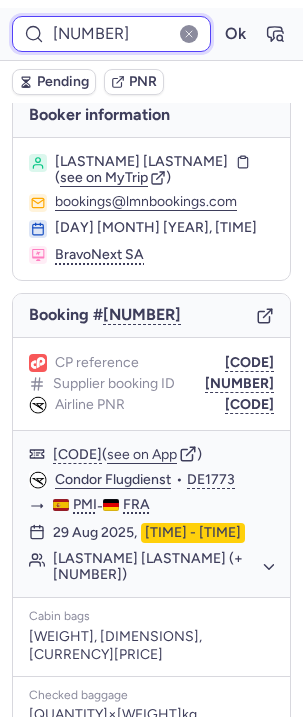scroll, scrollTop: 0, scrollLeft: 59, axis: horizontal 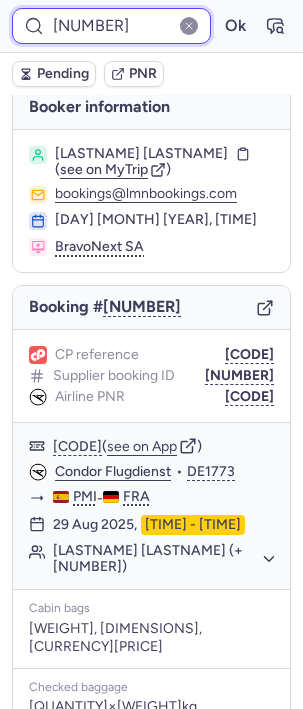 click on "Ok" at bounding box center (235, 26) 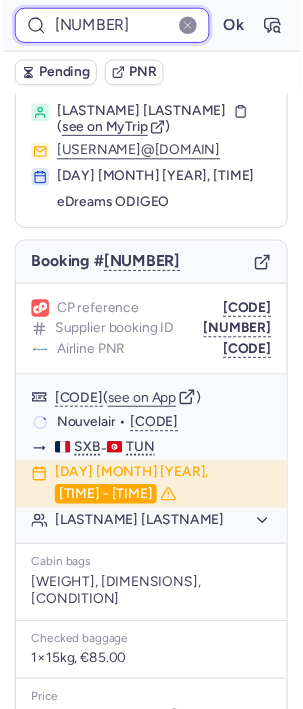 scroll, scrollTop: 49, scrollLeft: 0, axis: vertical 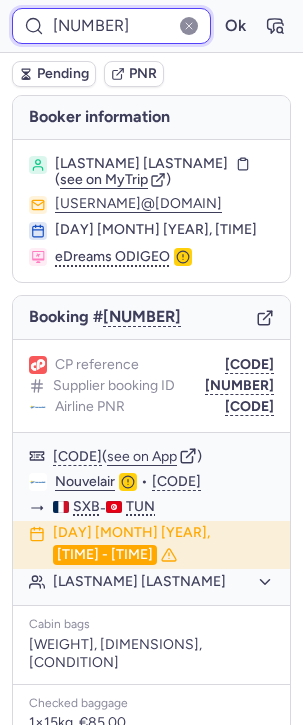 click on "DT1754570641481926" at bounding box center [111, 26] 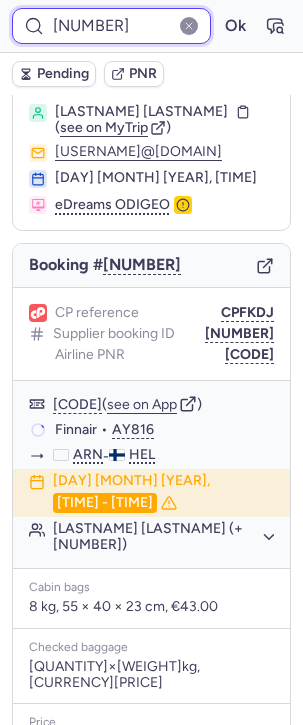 scroll, scrollTop: 262, scrollLeft: 0, axis: vertical 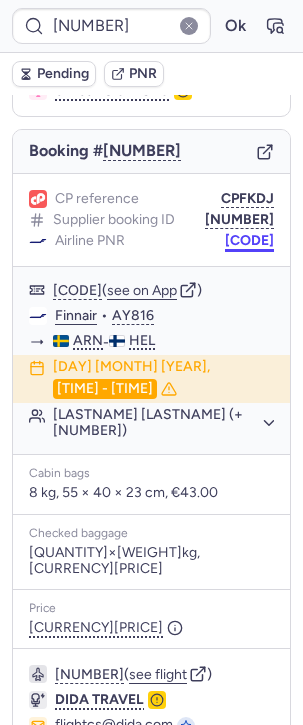 click on "DEOXPB" at bounding box center (249, 241) 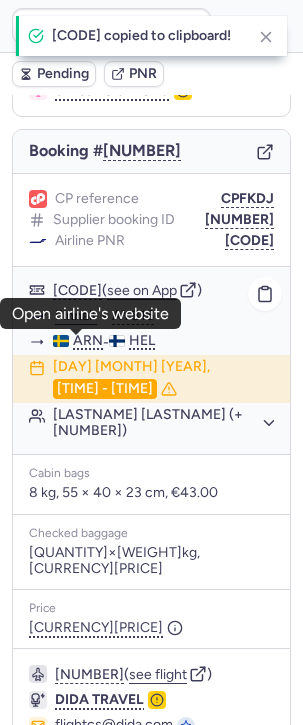 click on "Finnair" 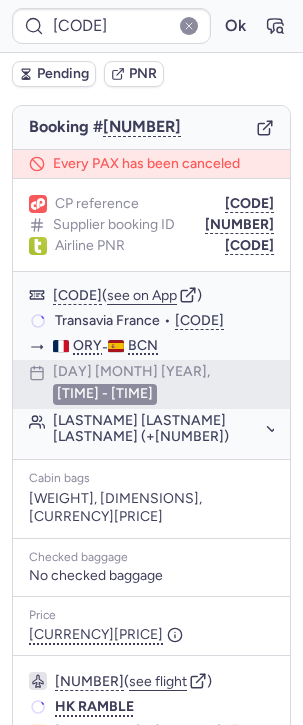 scroll, scrollTop: 166, scrollLeft: 0, axis: vertical 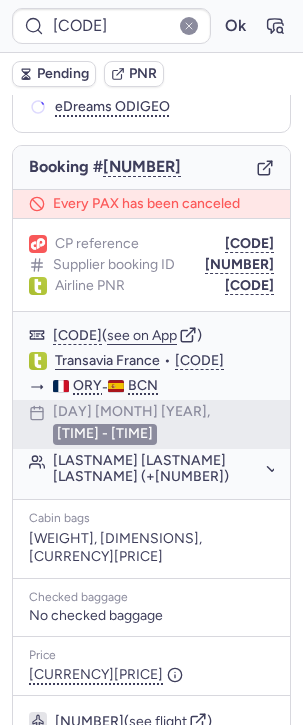 type on "CPYYWR" 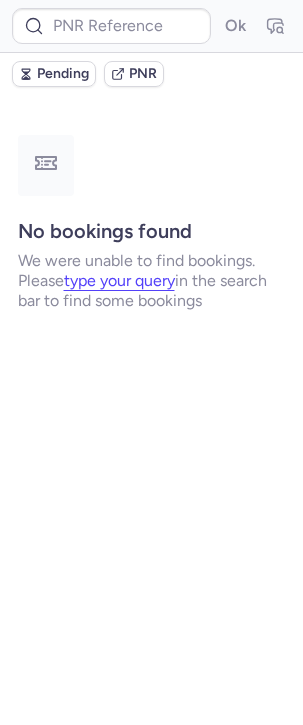 scroll, scrollTop: 0, scrollLeft: 0, axis: both 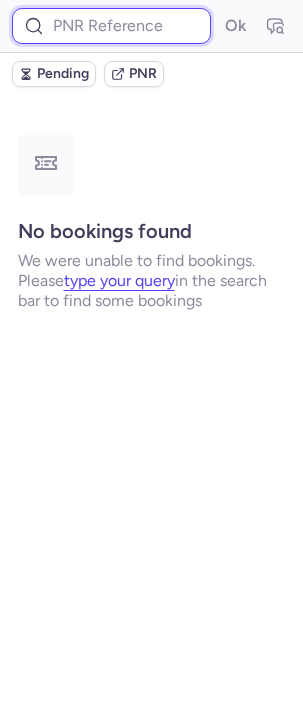 click at bounding box center (111, 26) 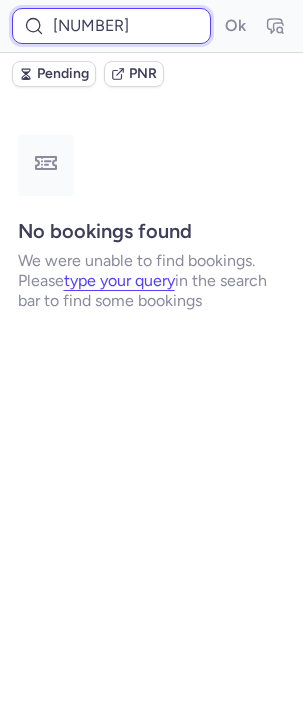 scroll, scrollTop: 0, scrollLeft: 45, axis: horizontal 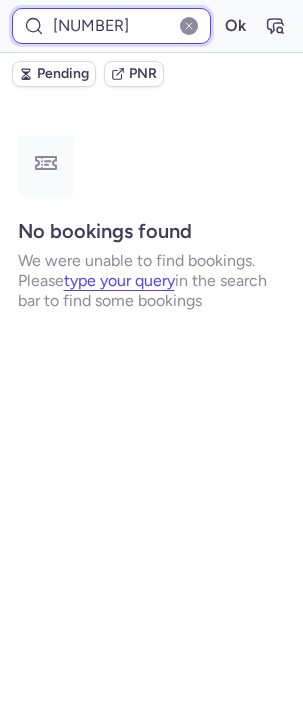 click on "Ok" at bounding box center (235, 26) 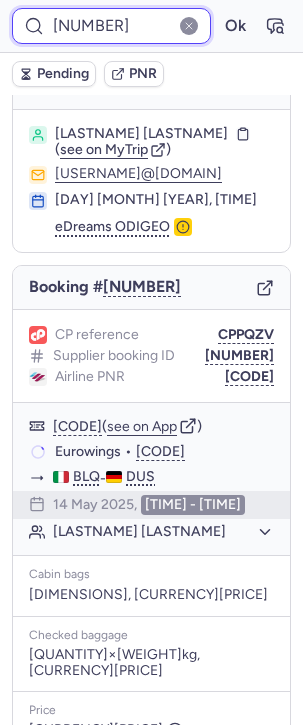 scroll, scrollTop: 43, scrollLeft: 0, axis: vertical 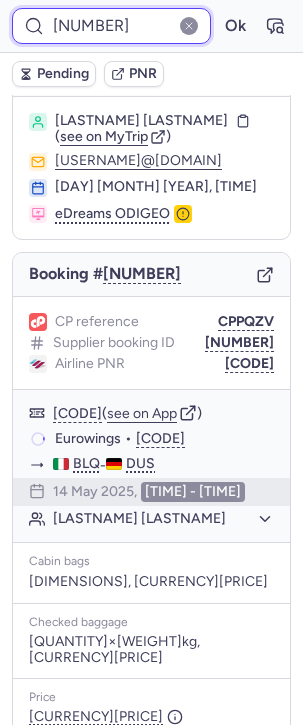 click on "DT1745492873278394" at bounding box center (111, 26) 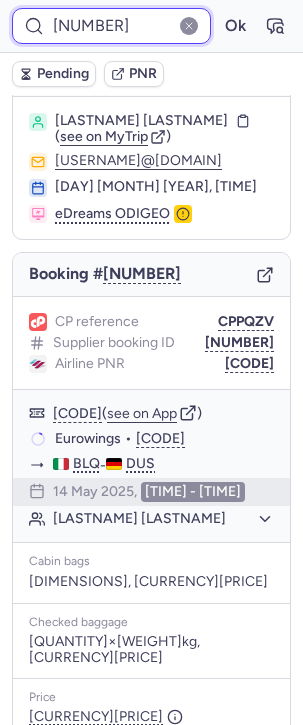 click on "DT1745492873278394" at bounding box center [111, 26] 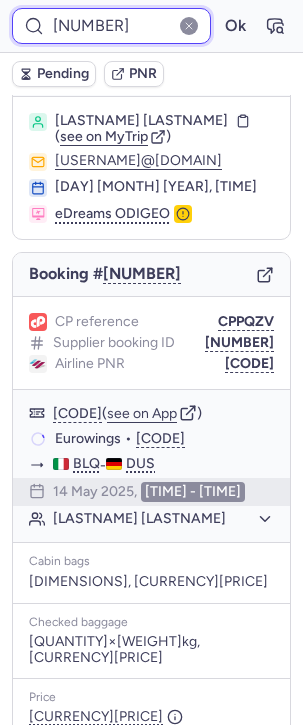 click on "DT1745492873278394" at bounding box center [111, 26] 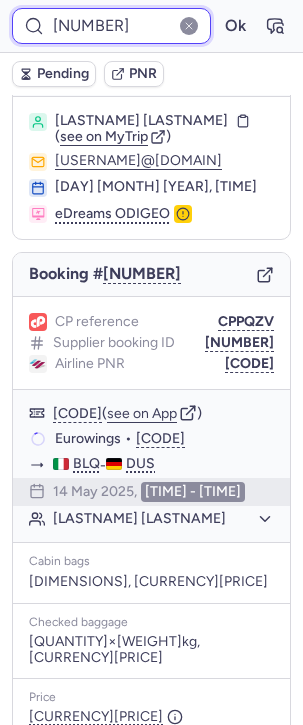 paste on "17993111000" 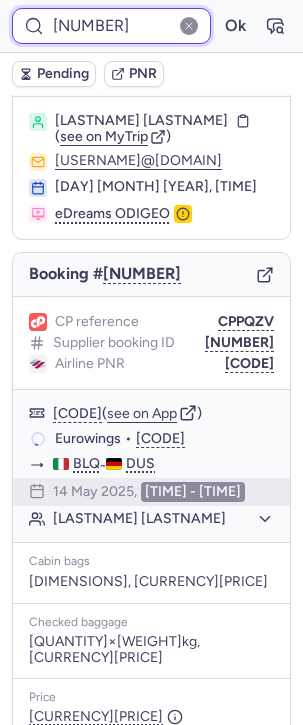 scroll, scrollTop: 0, scrollLeft: 55, axis: horizontal 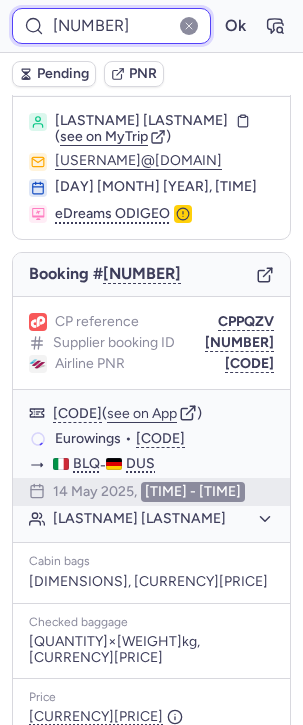 type on "DT1745417993111000" 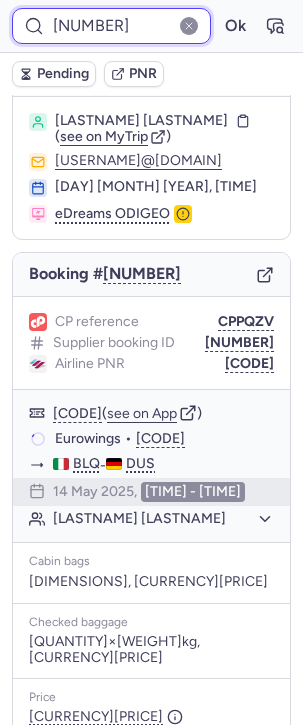 click on "Ok" at bounding box center (235, 26) 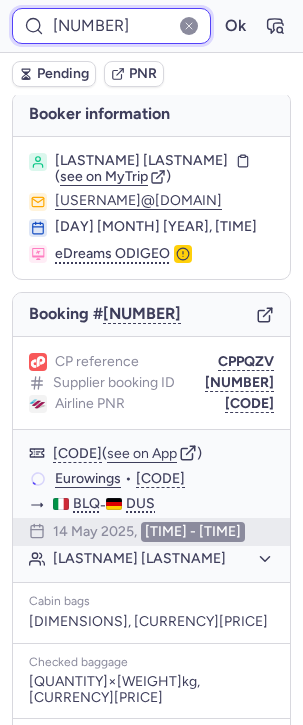 scroll, scrollTop: 83, scrollLeft: 0, axis: vertical 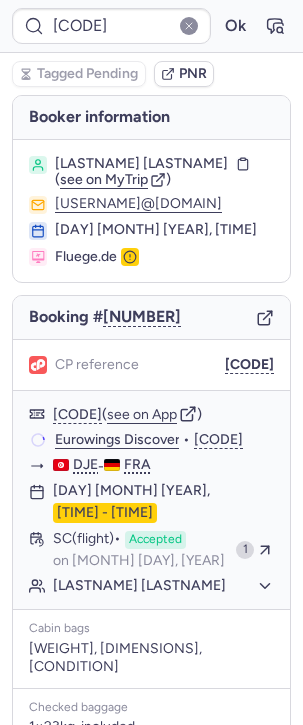 type on "CPSTF4" 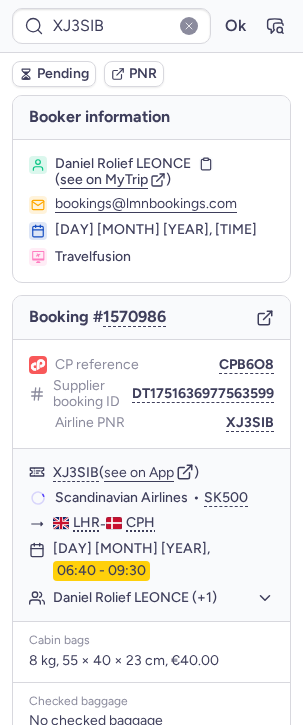 type on "CPNPFU" 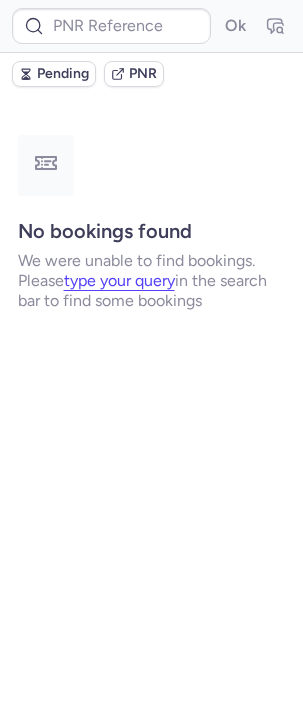 type on "CP5KQ9" 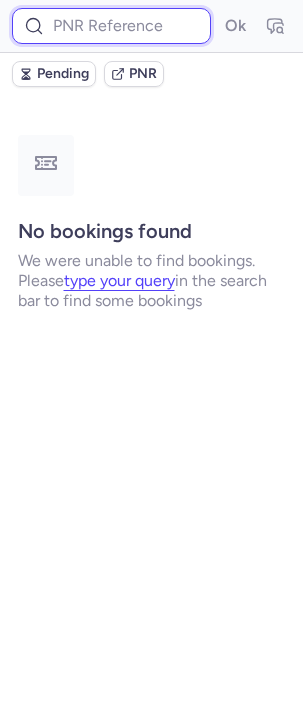 click at bounding box center [111, 26] 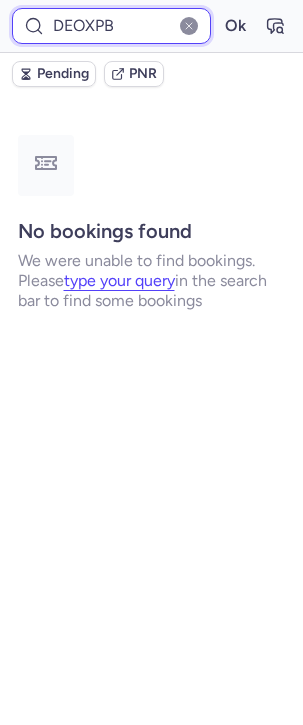 click on "Ok" at bounding box center [235, 26] 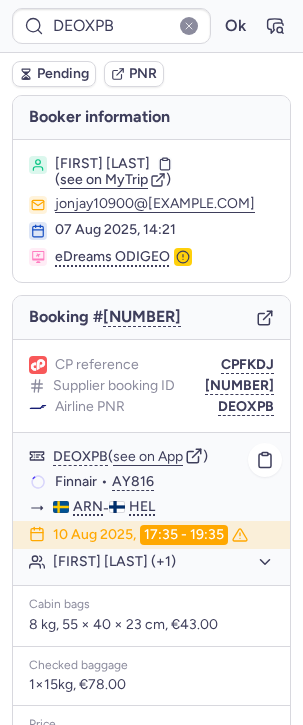 click on "[FIRST] [LAST] (+1)" 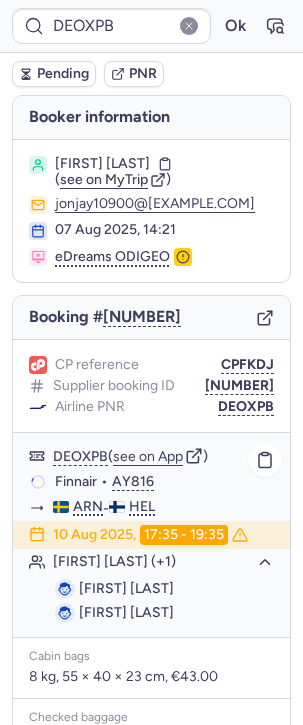 click on "[FIRST] [LAST]" at bounding box center (126, 588) 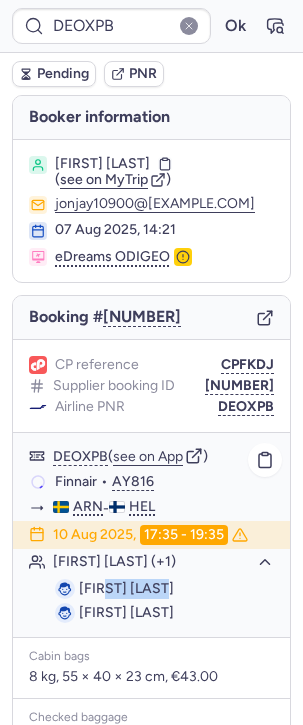 click on "[FIRST] [LAST]" at bounding box center [126, 588] 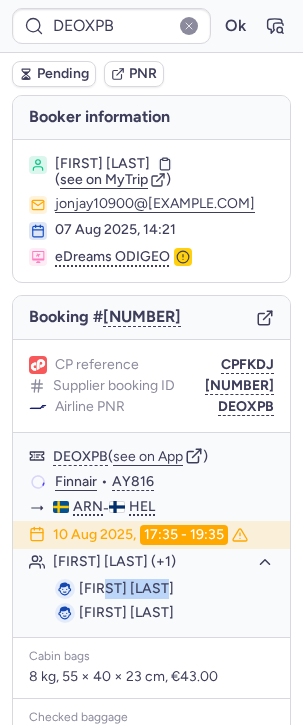 copy on "[LAST]" 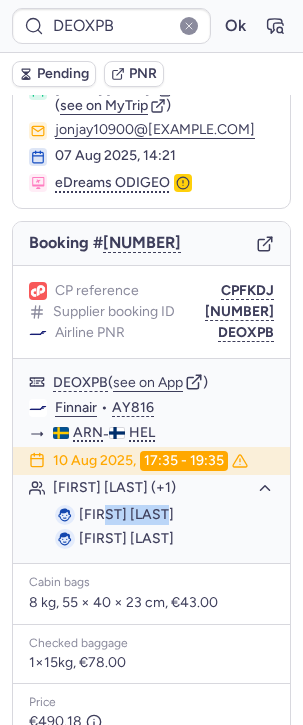 scroll, scrollTop: 75, scrollLeft: 0, axis: vertical 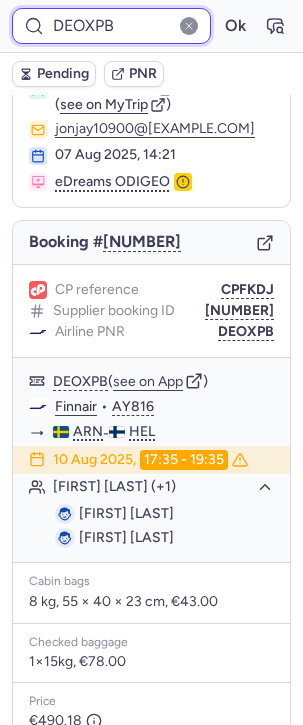 click on "DEOXPB" at bounding box center (111, 26) 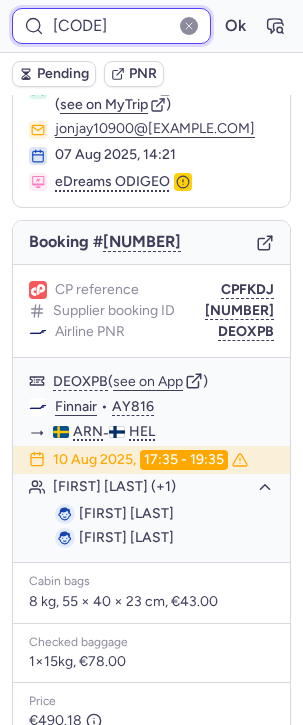 click on "Ok" at bounding box center [235, 26] 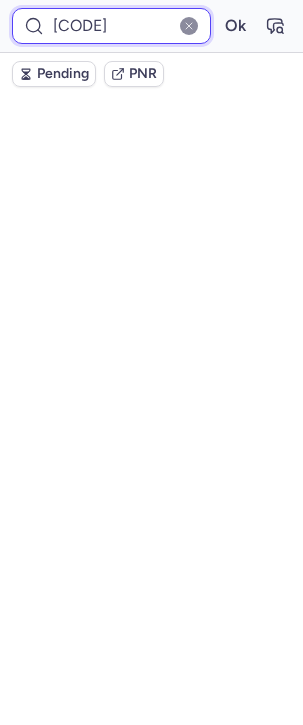 scroll, scrollTop: 115, scrollLeft: 0, axis: vertical 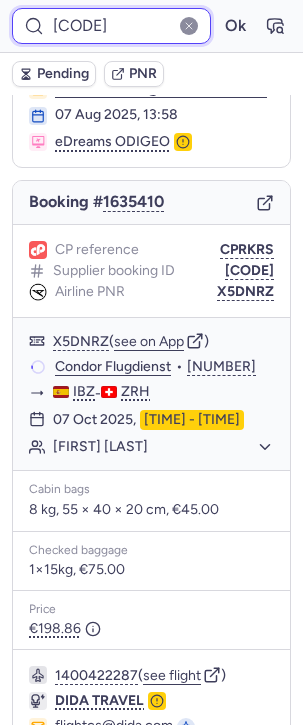 click on "Ok" at bounding box center (235, 26) 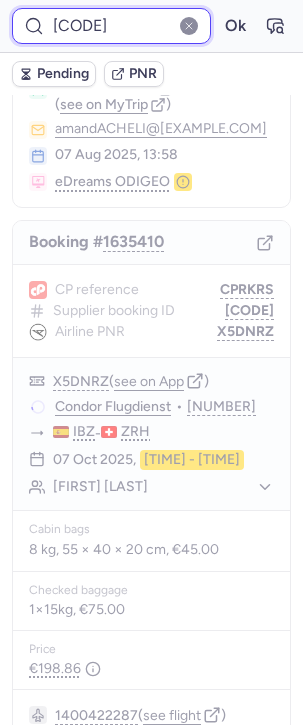 scroll, scrollTop: 115, scrollLeft: 0, axis: vertical 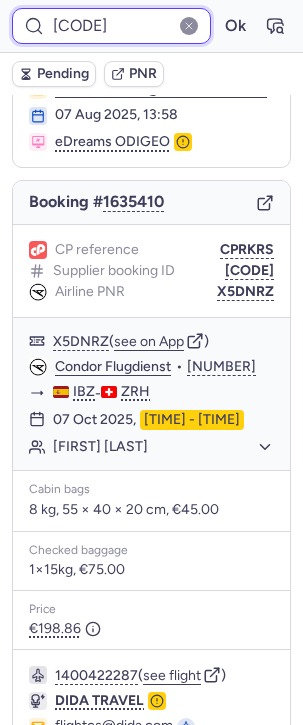 click on "[CODE]" at bounding box center (111, 26) 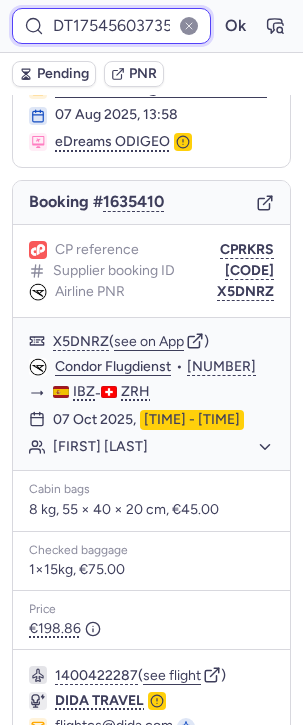 scroll, scrollTop: 0, scrollLeft: 60, axis: horizontal 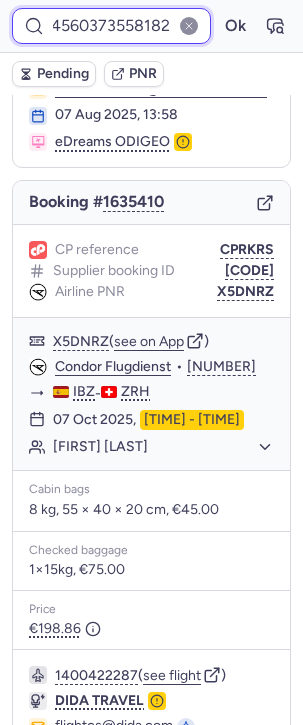 type on "DT1754560373558182" 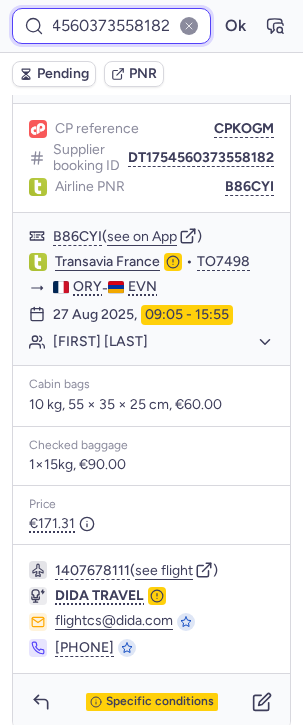 scroll, scrollTop: 262, scrollLeft: 0, axis: vertical 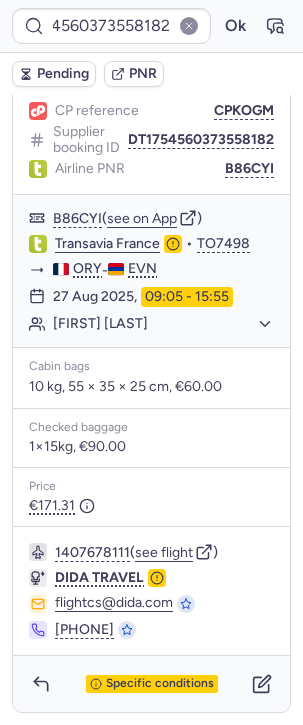 type 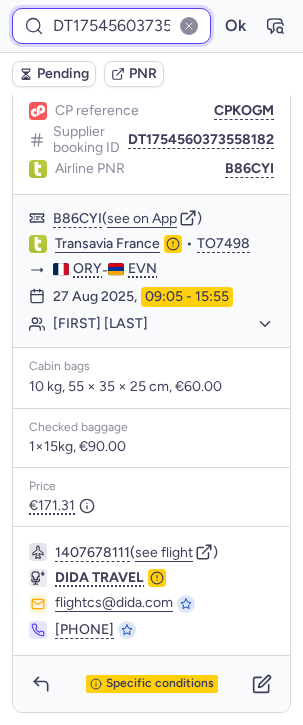 click on "DT1754560373558182" at bounding box center [111, 26] 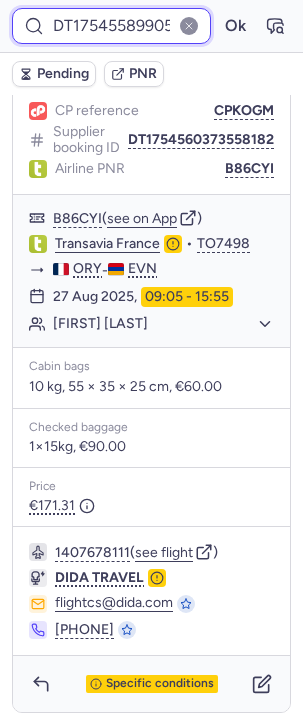 scroll, scrollTop: 0, scrollLeft: 66, axis: horizontal 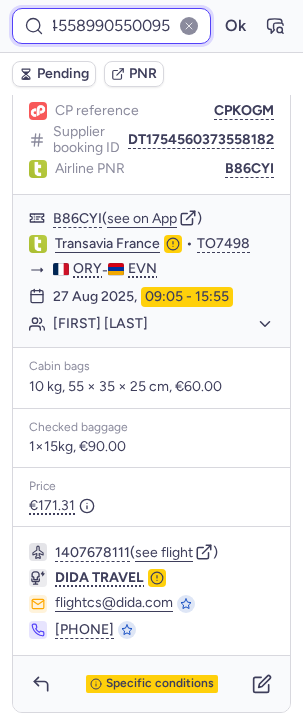 type on "DT1754558990550095" 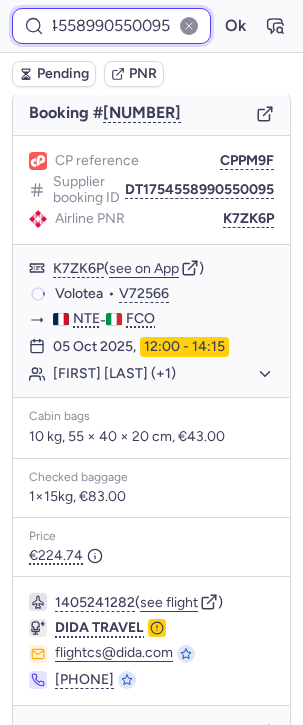 scroll, scrollTop: 60, scrollLeft: 0, axis: vertical 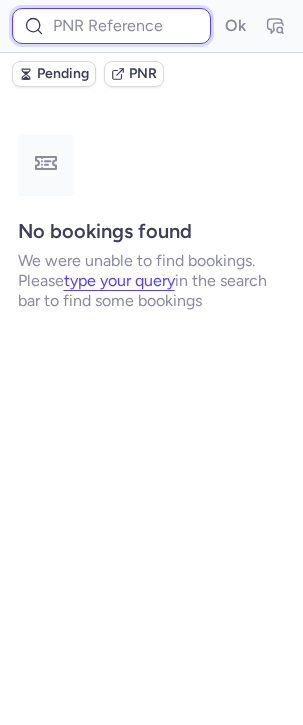 click at bounding box center (111, 26) 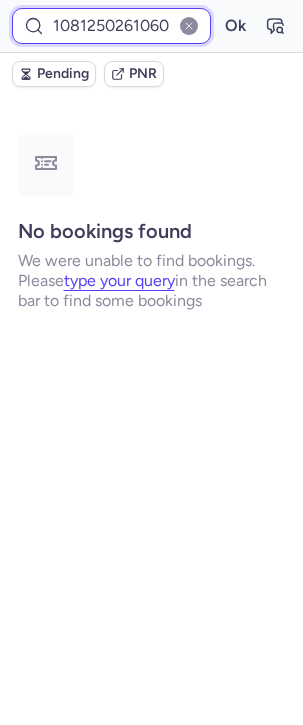 scroll, scrollTop: 0, scrollLeft: 6, axis: horizontal 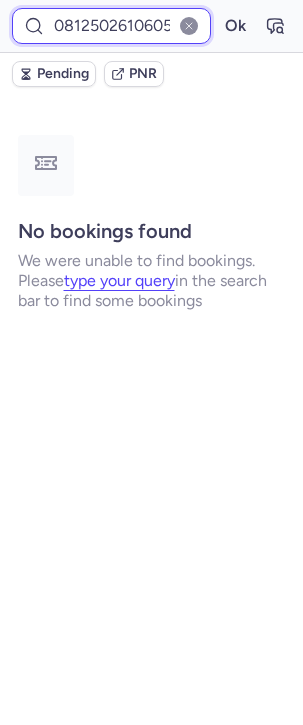 type on "10812502610605" 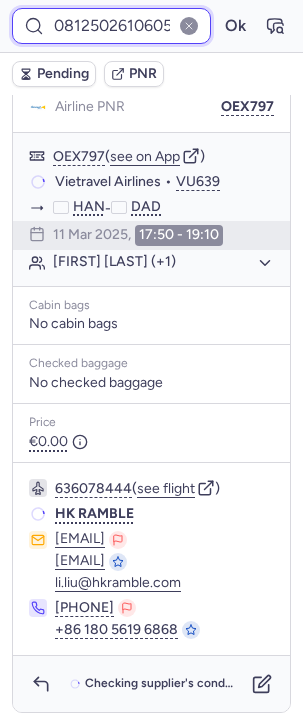 scroll, scrollTop: 0, scrollLeft: 0, axis: both 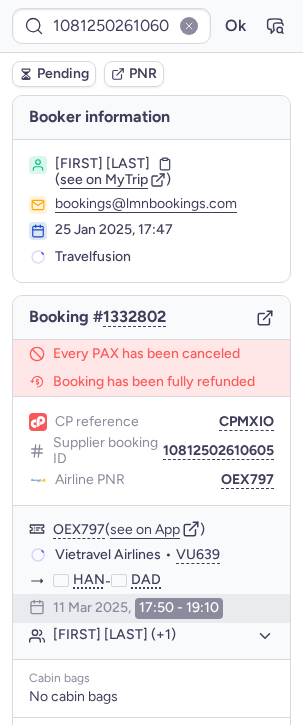 click 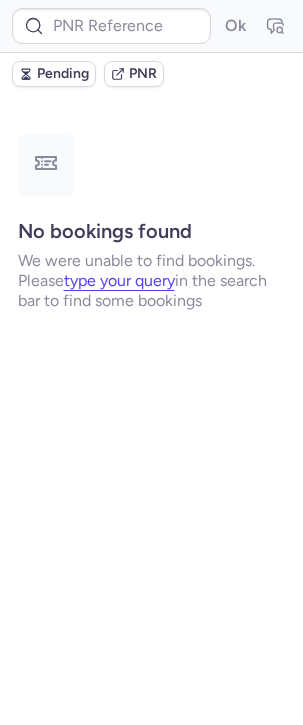 type on "CPOTLG" 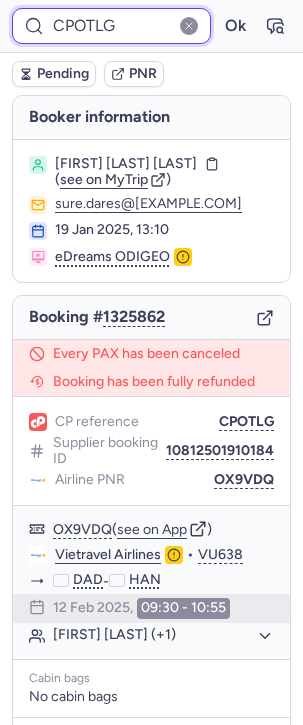 click on "CPOTLG" at bounding box center (111, 26) 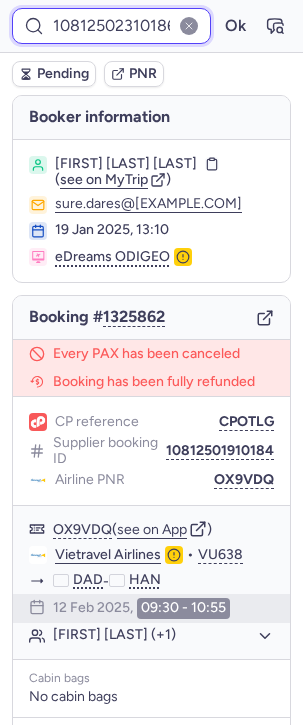 scroll, scrollTop: 0, scrollLeft: 20, axis: horizontal 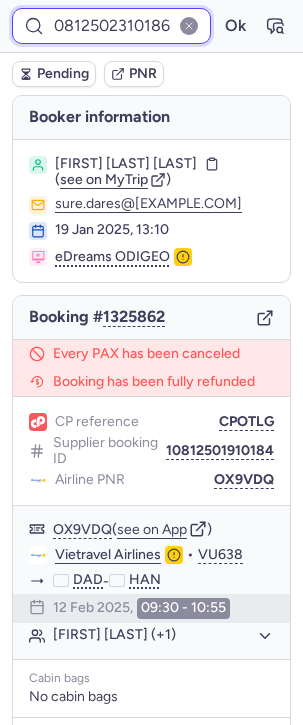 click on "Ok" at bounding box center (235, 26) 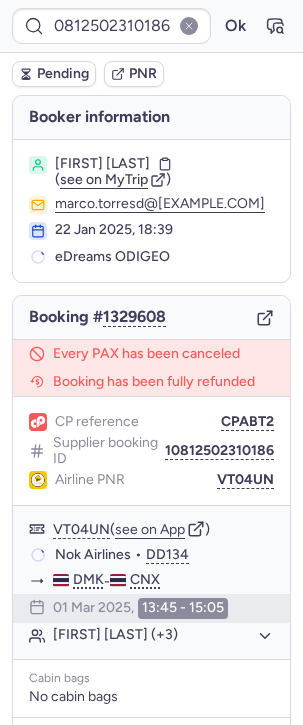 click 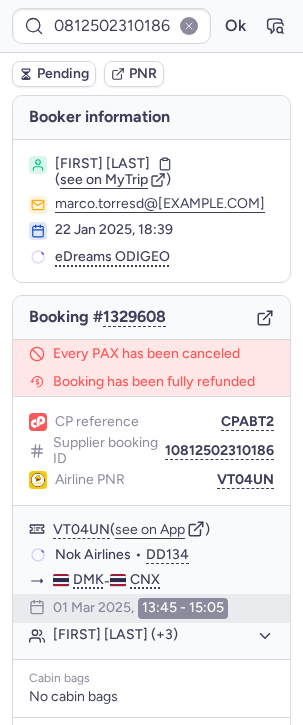 scroll, scrollTop: 0, scrollLeft: 0, axis: both 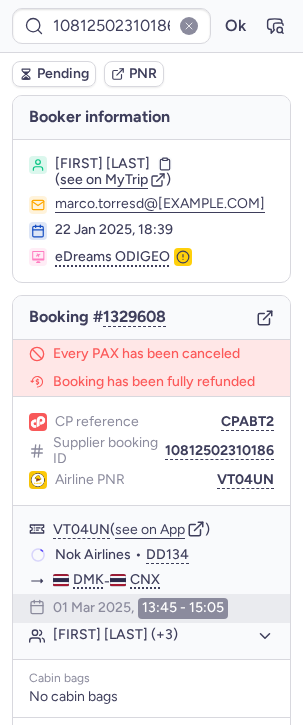 type on "CPOTLG" 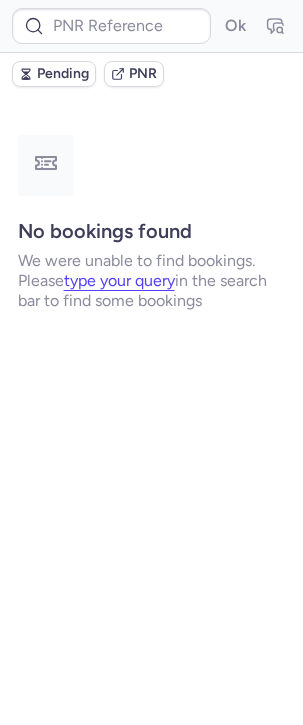 type on "10812505010353" 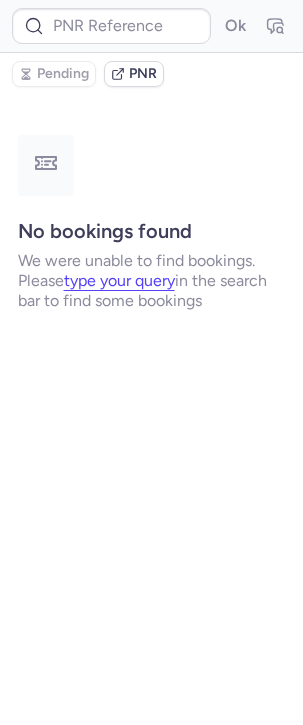 type on "CPW8MY" 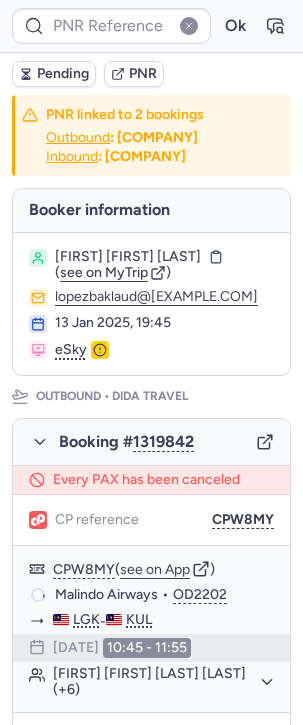 type on "CPRV8L" 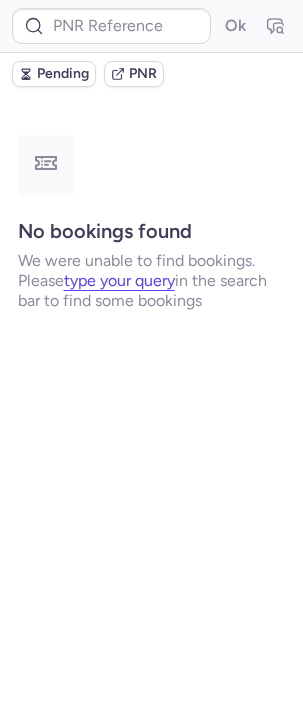 type on "CPVF4M" 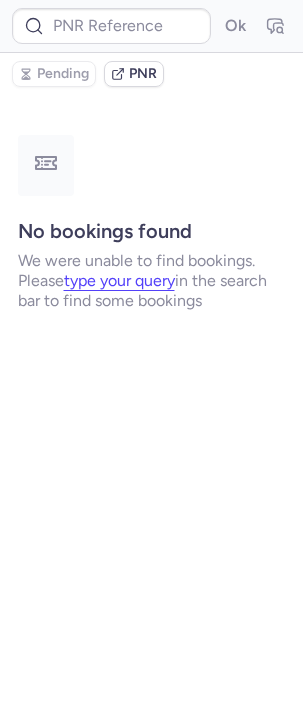 type on "CPJ2C8" 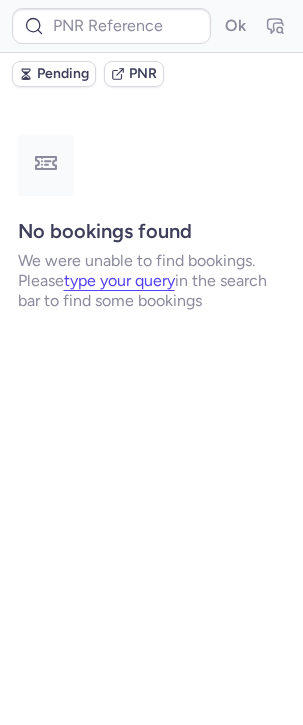 type on "CPW8MY" 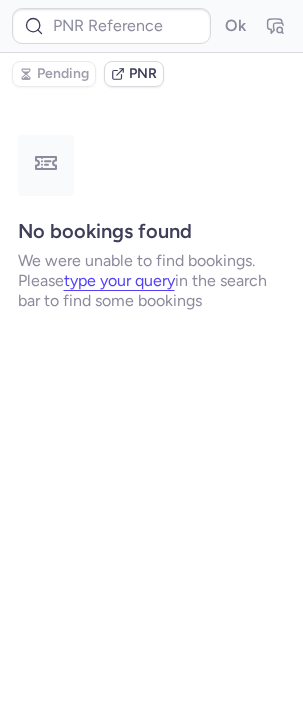 type on "CPUMVJ" 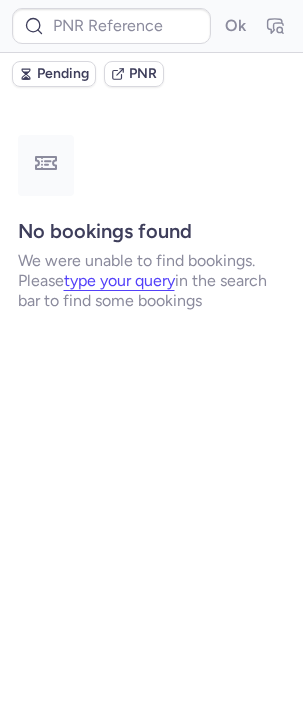 type on "1330199" 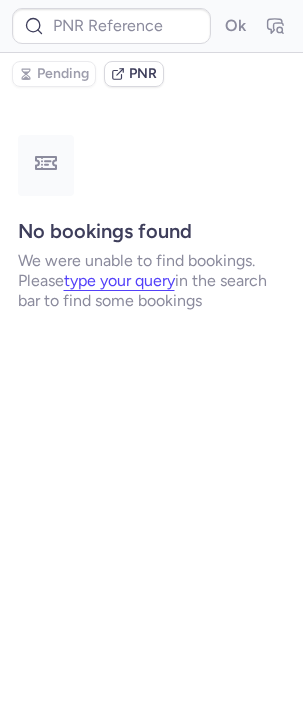 type on "CPGSAA" 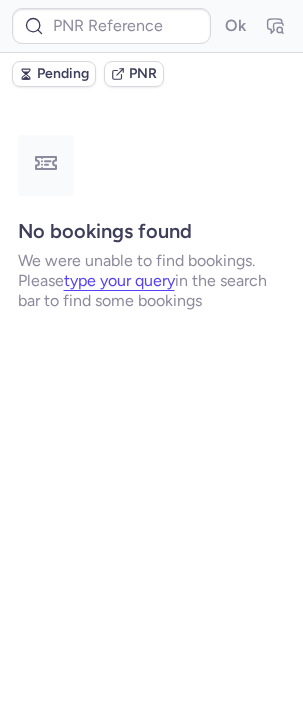 type on "CPGSAA" 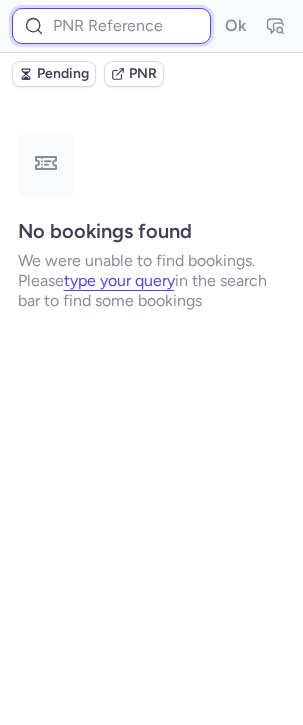 click at bounding box center [111, 26] 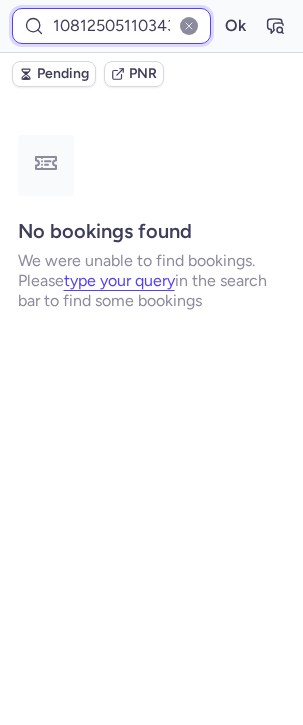 scroll, scrollTop: 0, scrollLeft: 3, axis: horizontal 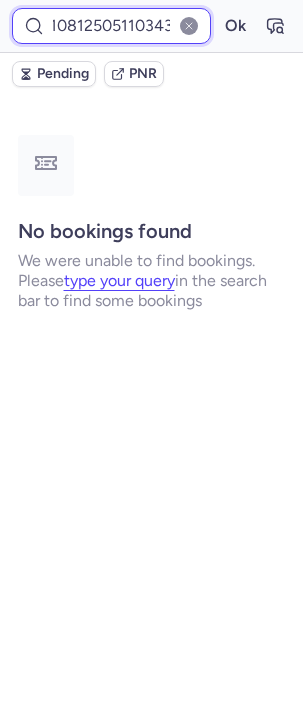 type on "10812505110343" 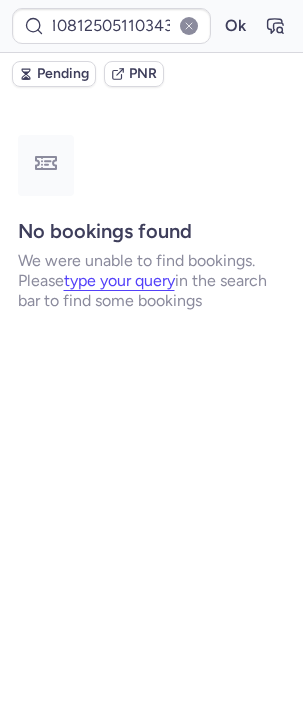 scroll, scrollTop: 0, scrollLeft: 0, axis: both 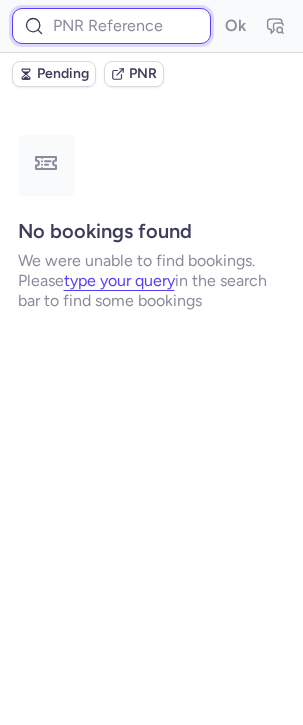 click at bounding box center [111, 26] 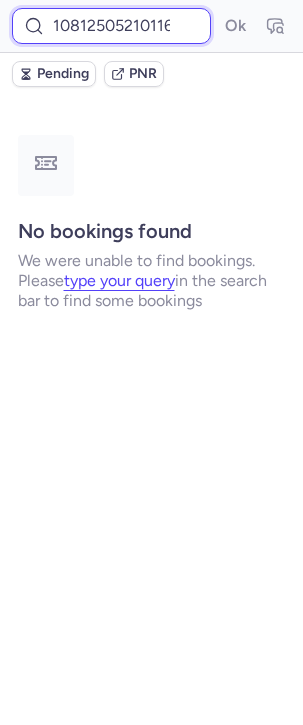 click on "Ok" at bounding box center [235, 26] 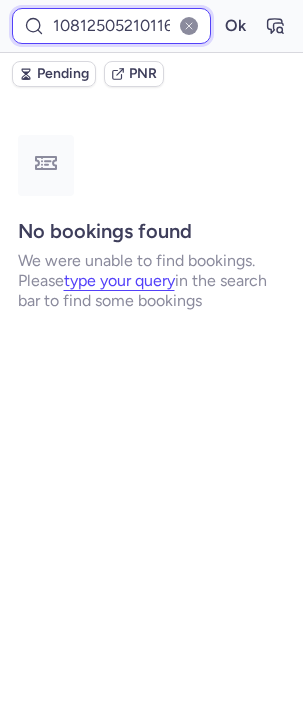 click on "Ok" at bounding box center (235, 26) 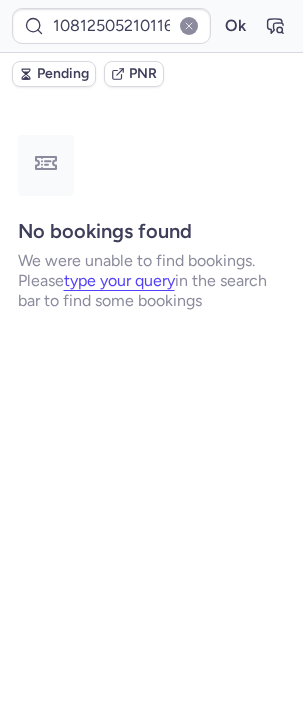 scroll, scrollTop: 0, scrollLeft: 0, axis: both 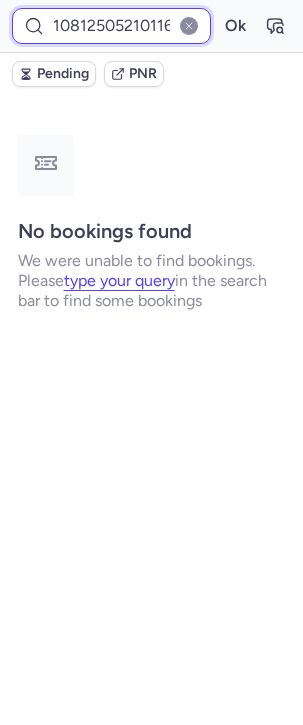click on "10812505210116" at bounding box center [111, 26] 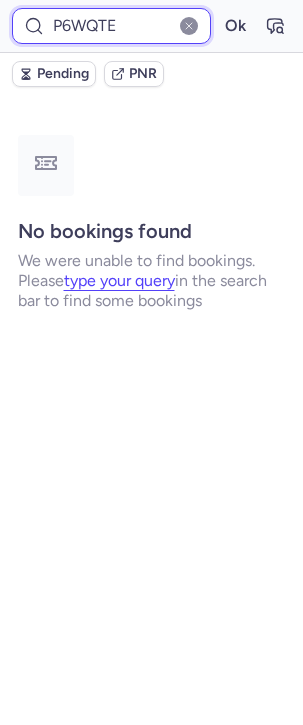 click on "Ok" at bounding box center [235, 26] 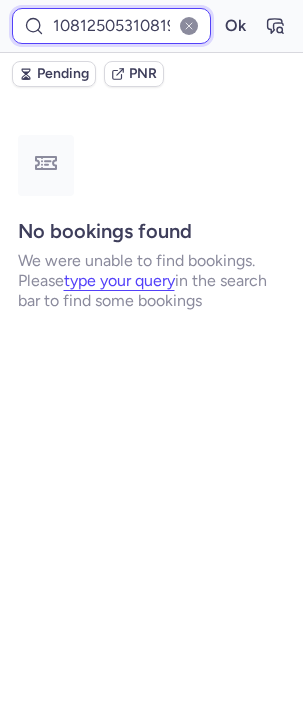 scroll, scrollTop: 0, scrollLeft: 3, axis: horizontal 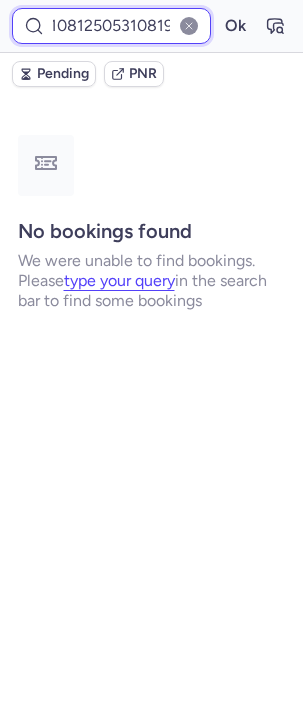 click on "Ok" at bounding box center [235, 26] 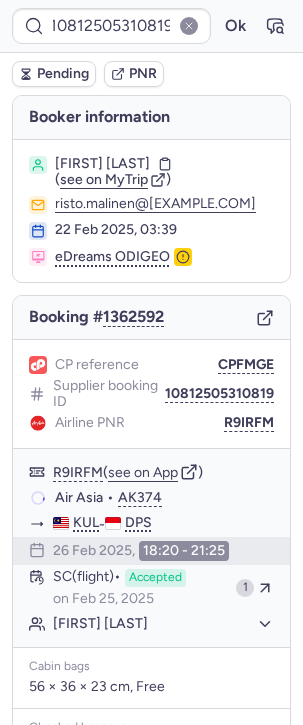 scroll, scrollTop: 0, scrollLeft: 0, axis: both 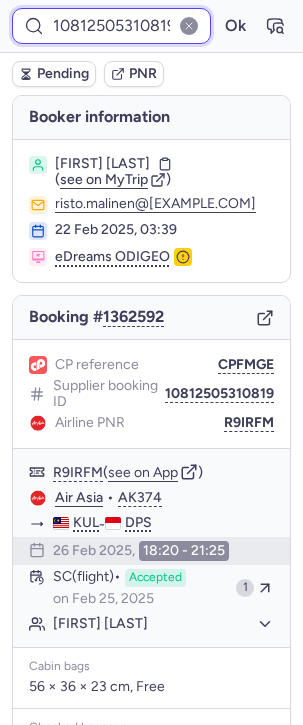 click on "10812505310819" at bounding box center (111, 26) 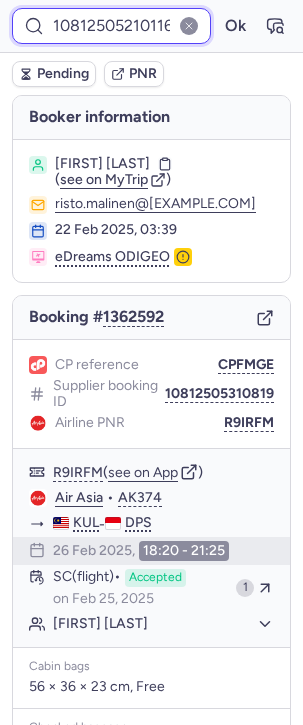scroll, scrollTop: 0, scrollLeft: 0, axis: both 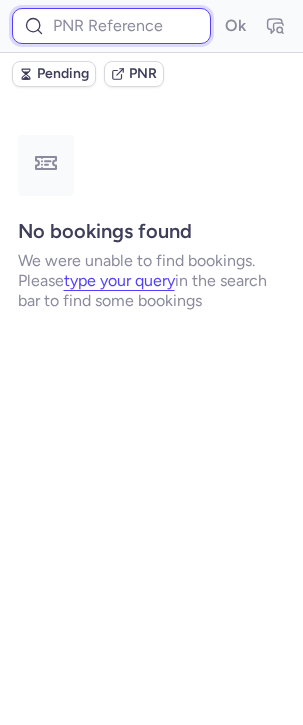 click at bounding box center [111, 26] 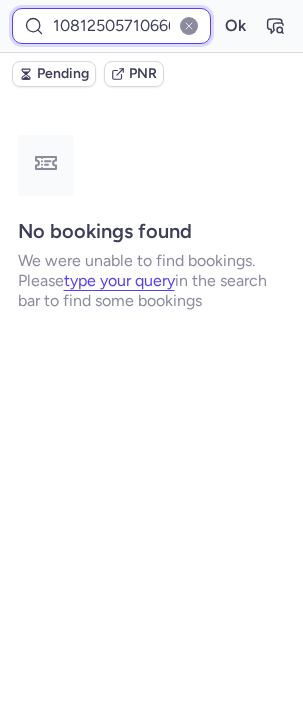 scroll, scrollTop: 0, scrollLeft: 5, axis: horizontal 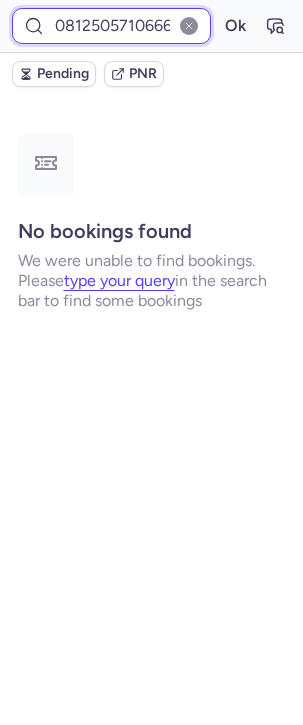 click on "Ok" at bounding box center [235, 26] 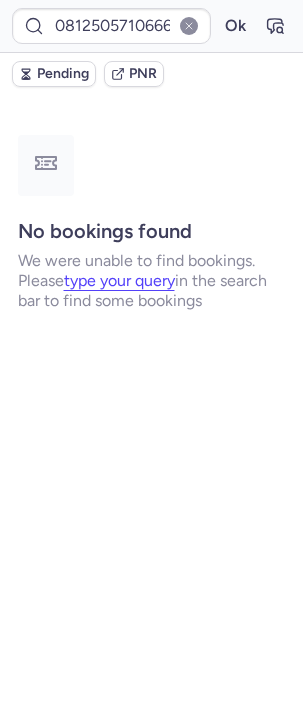 scroll, scrollTop: 0, scrollLeft: 0, axis: both 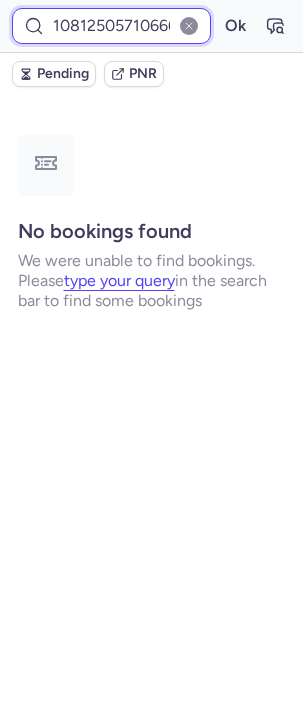 click on "10812505710666" at bounding box center (111, 26) 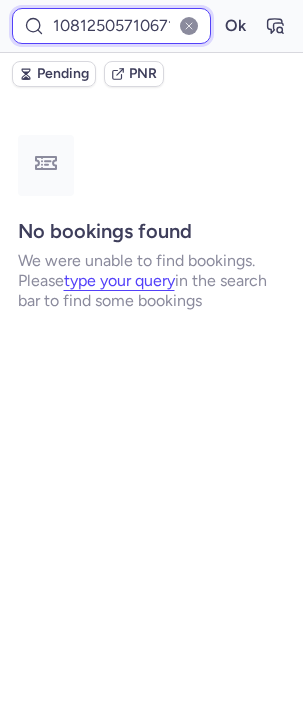 scroll, scrollTop: 0, scrollLeft: 2, axis: horizontal 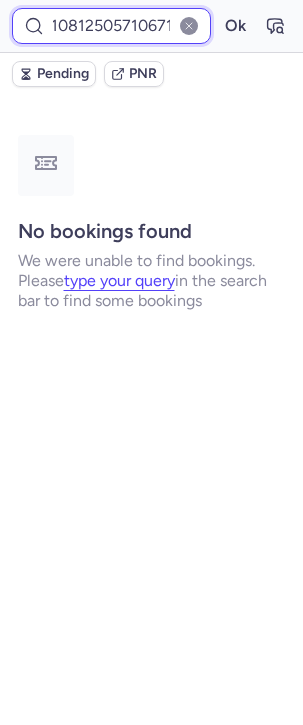 type on "10812505710671" 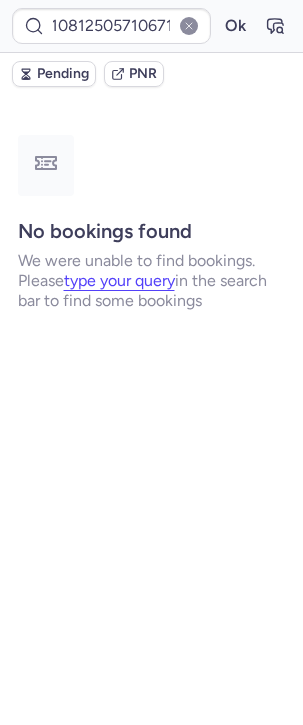 scroll, scrollTop: 0, scrollLeft: 0, axis: both 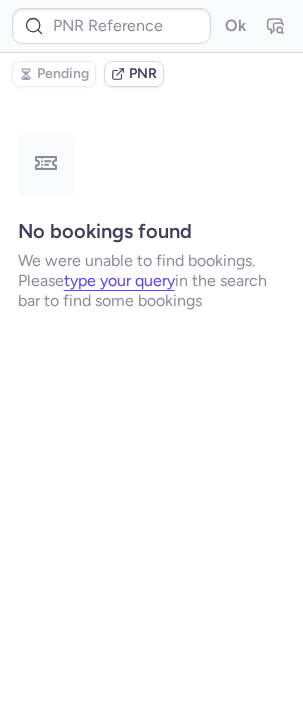 type on "CPUYZE" 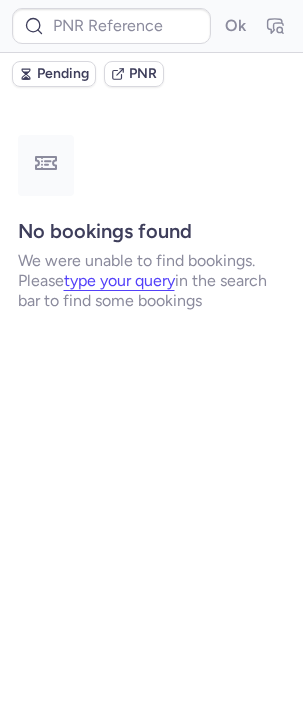 type on "CPYHU8" 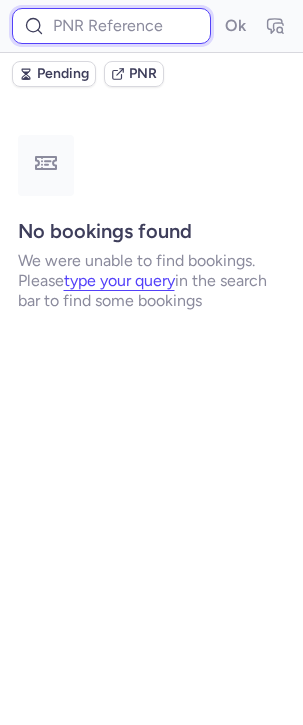 click at bounding box center [111, 26] 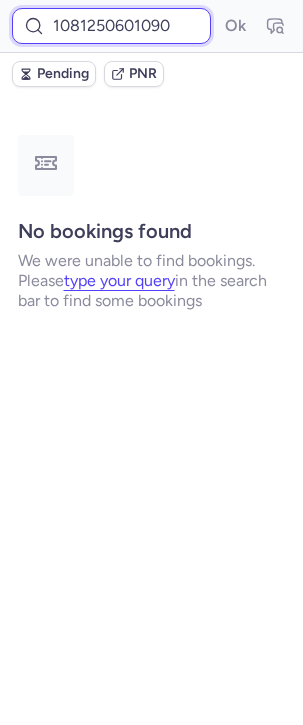 scroll, scrollTop: 0, scrollLeft: 7, axis: horizontal 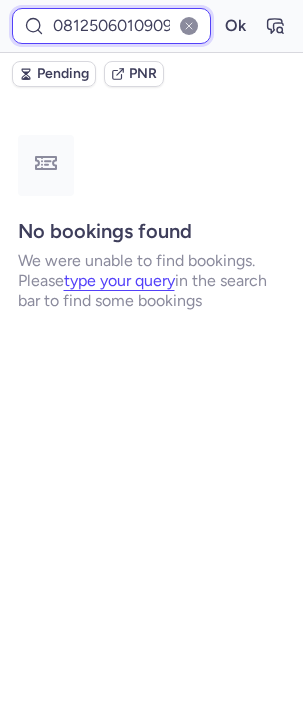 click on "Ok" at bounding box center (235, 26) 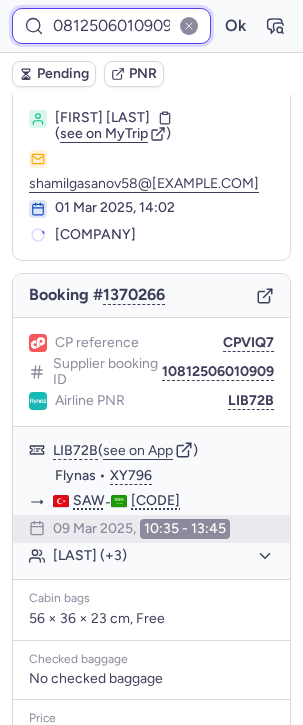scroll, scrollTop: 350, scrollLeft: 0, axis: vertical 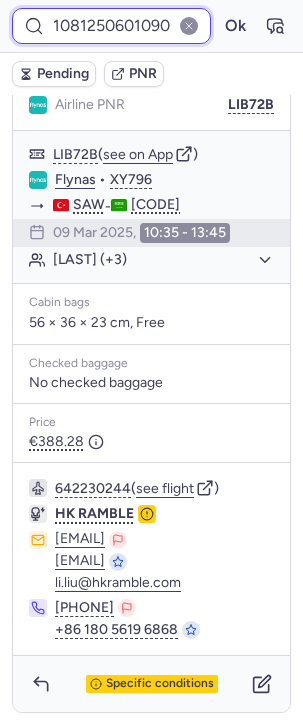 click on "10812506010909" at bounding box center [111, 26] 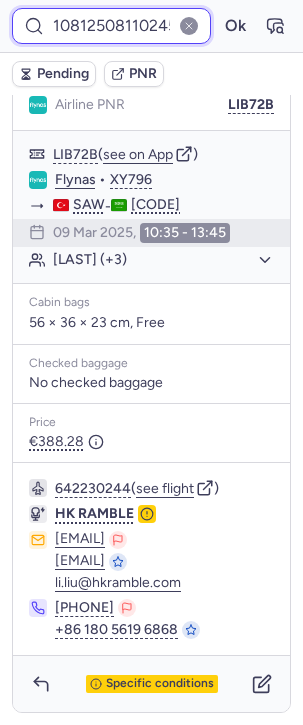 scroll, scrollTop: 0, scrollLeft: 5, axis: horizontal 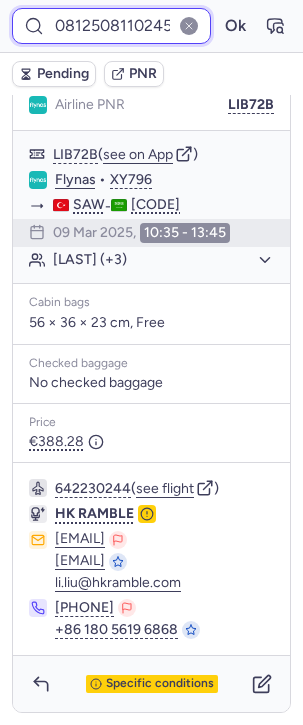type on "10812508110245" 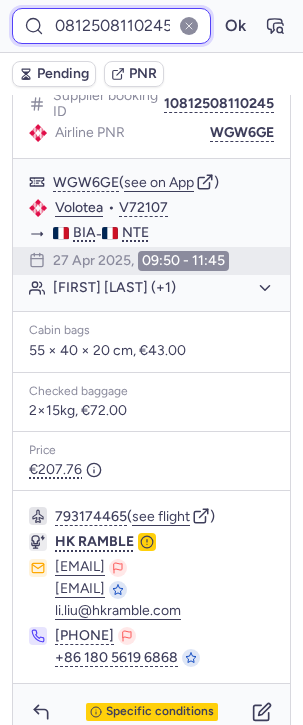 scroll, scrollTop: 305, scrollLeft: 0, axis: vertical 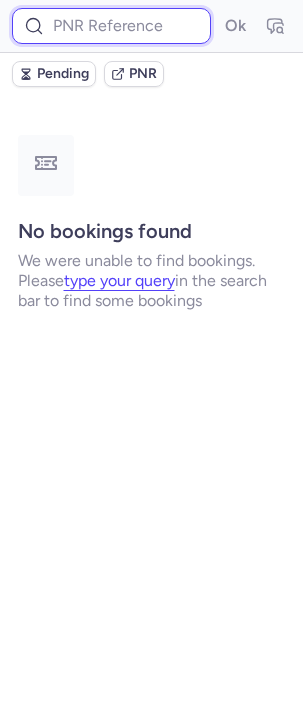 click at bounding box center [111, 26] 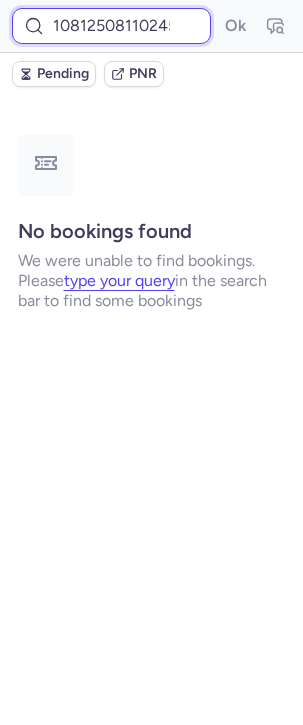 scroll, scrollTop: 0, scrollLeft: 5, axis: horizontal 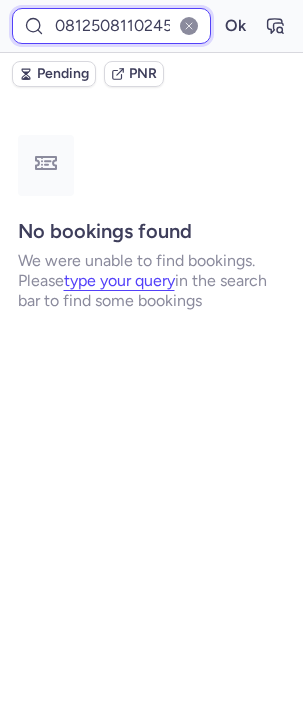type on "10812508110245" 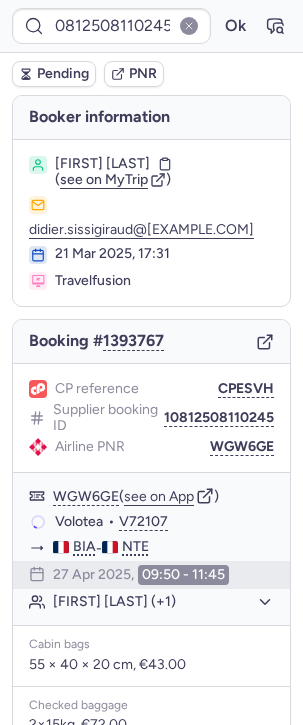 scroll, scrollTop: 0, scrollLeft: 0, axis: both 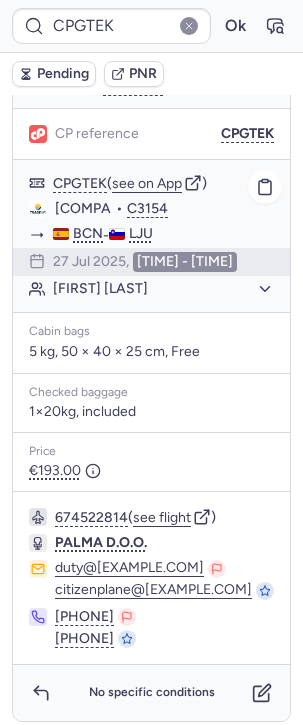 type on "CPYYWR" 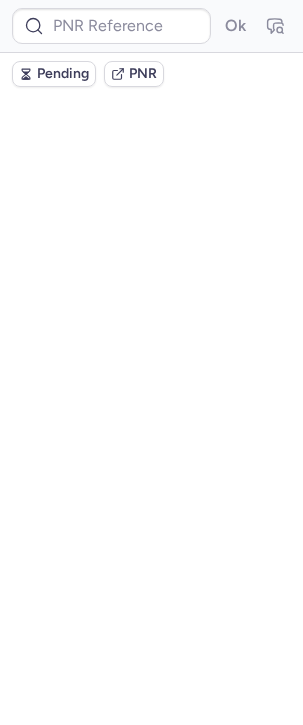 scroll, scrollTop: 0, scrollLeft: 0, axis: both 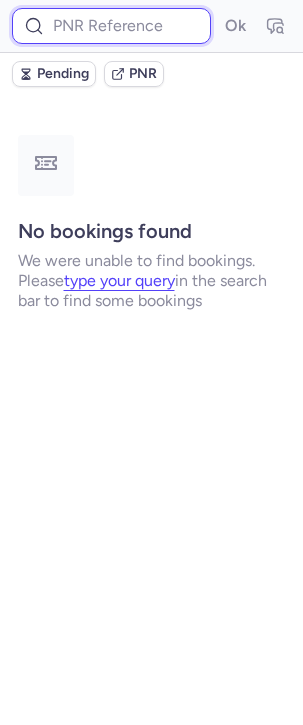 click at bounding box center (111, 26) 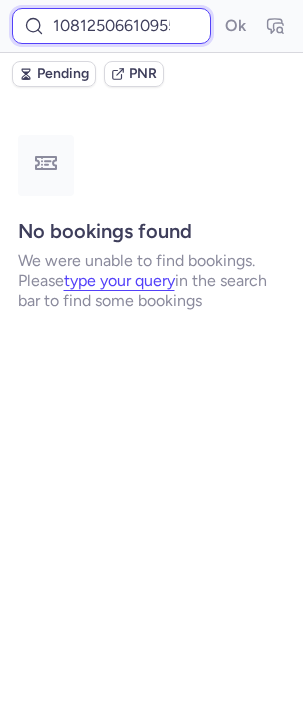 scroll, scrollTop: 0, scrollLeft: 5, axis: horizontal 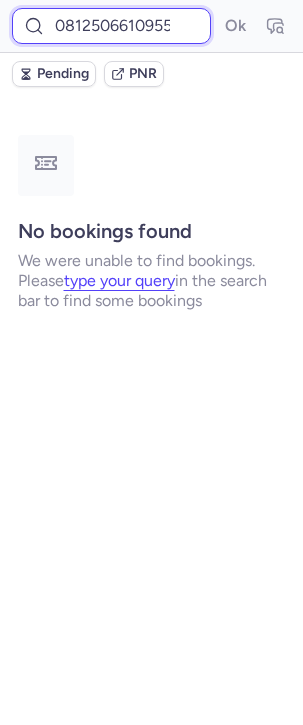 type on "10812506610955" 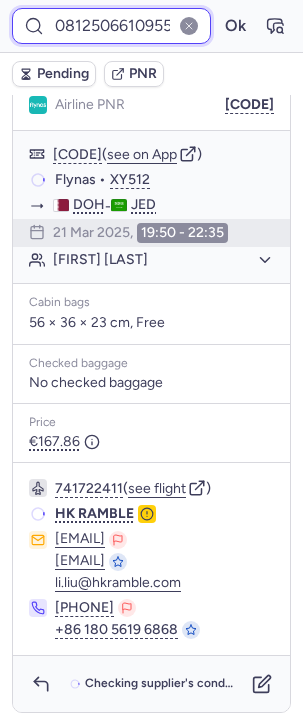 scroll, scrollTop: 350, scrollLeft: 0, axis: vertical 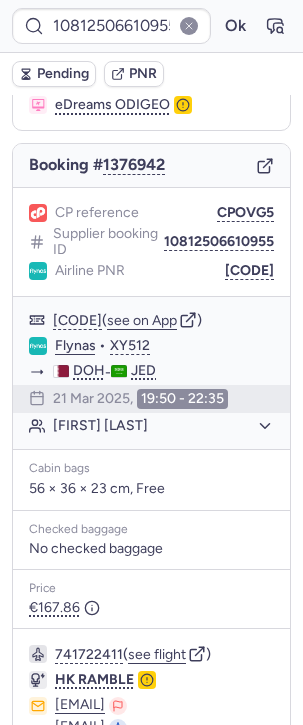 click at bounding box center (265, 165) 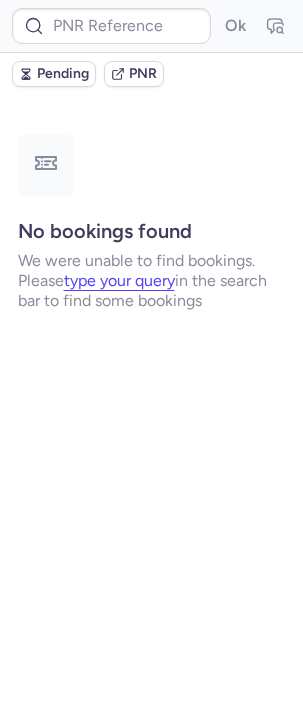 scroll, scrollTop: 0, scrollLeft: 0, axis: both 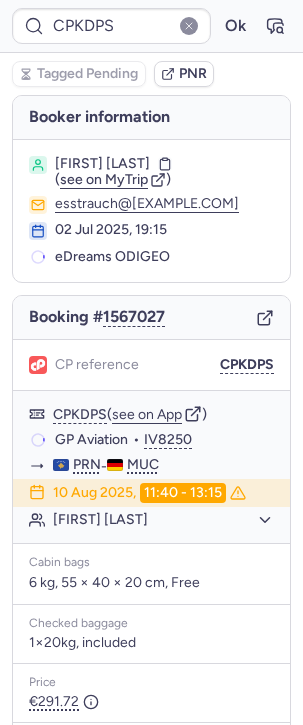 type on "CPGTEK" 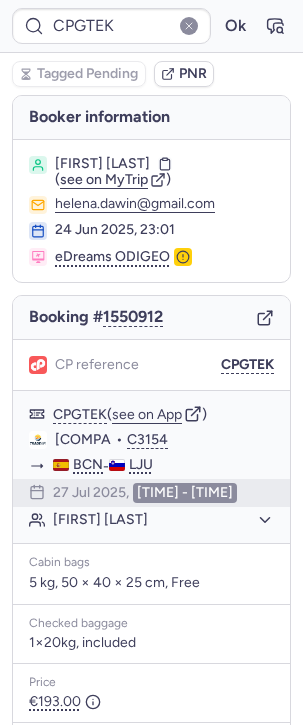 type 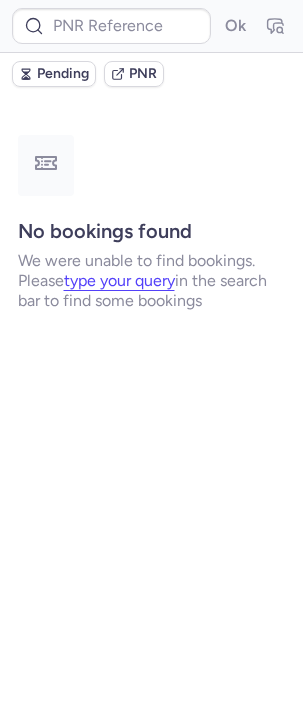 scroll, scrollTop: 0, scrollLeft: 0, axis: both 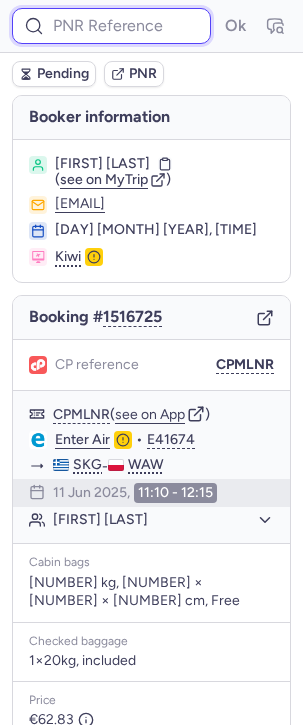 click at bounding box center (111, 26) 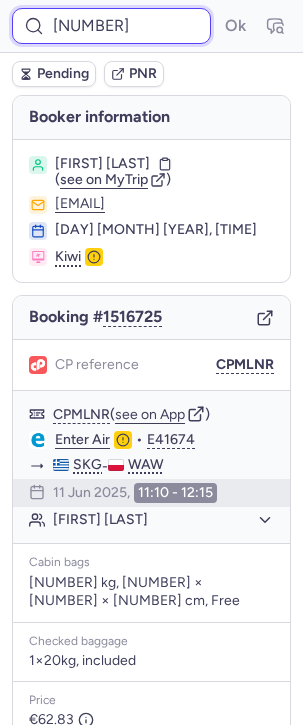 scroll, scrollTop: 0, scrollLeft: 20, axis: horizontal 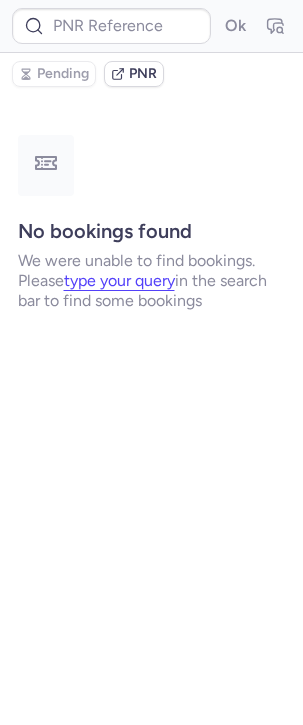 type on "[NUMBER]" 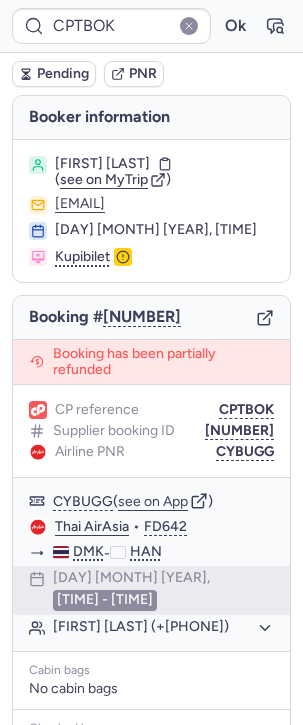 click 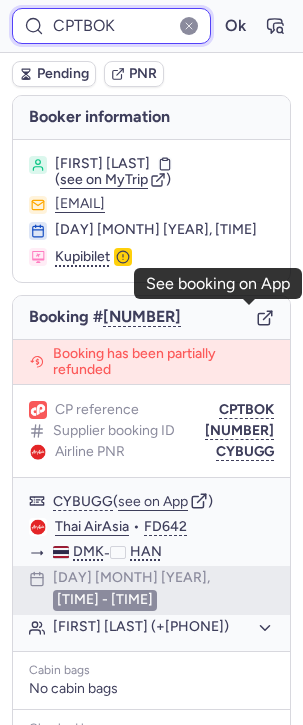 click on "CPTBOK" at bounding box center (111, 26) 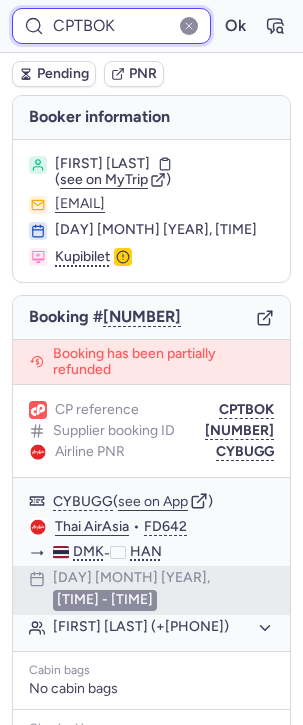 click on "CPTBOK" at bounding box center [111, 26] 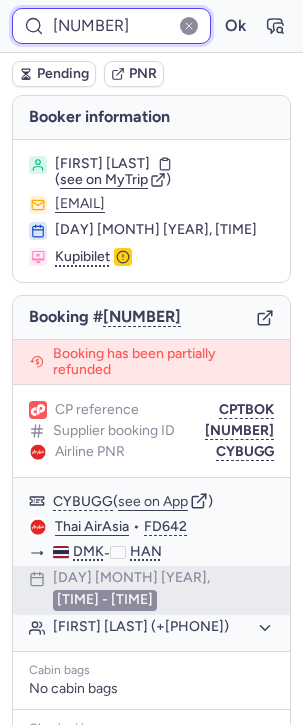 scroll, scrollTop: 0, scrollLeft: 21, axis: horizontal 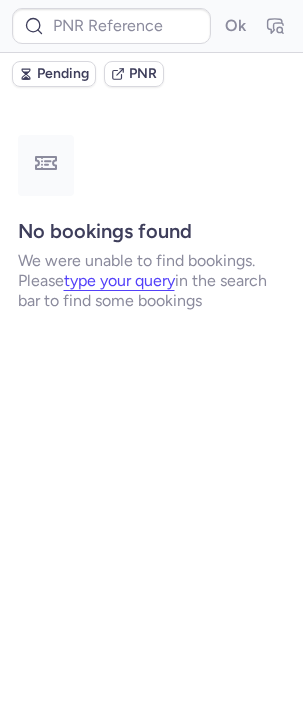 click on "Pending PNR" at bounding box center [151, 74] 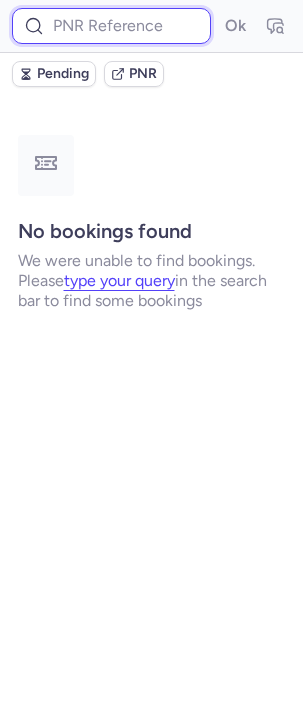 click at bounding box center [111, 26] 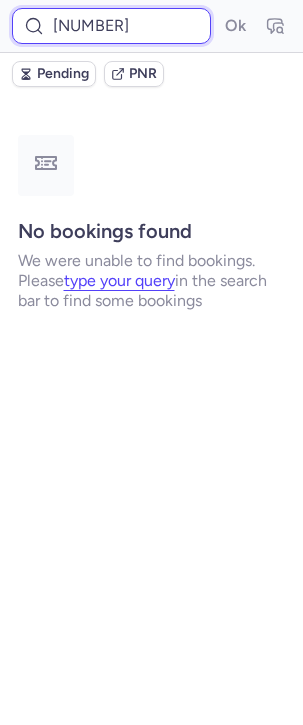 scroll, scrollTop: 0, scrollLeft: 5, axis: horizontal 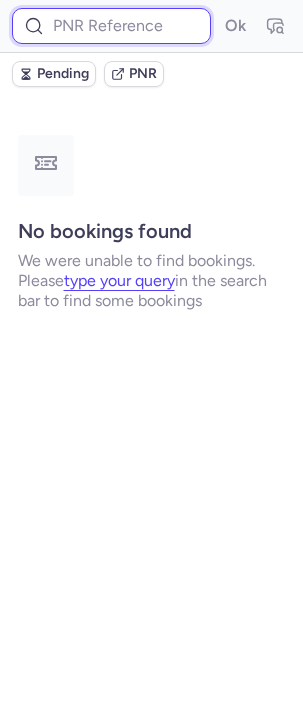 click at bounding box center [111, 26] 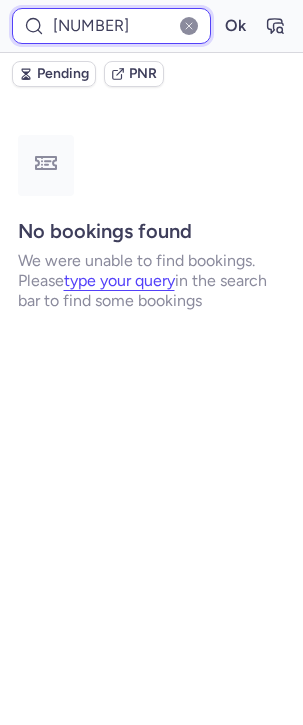 type on "10812500910887" 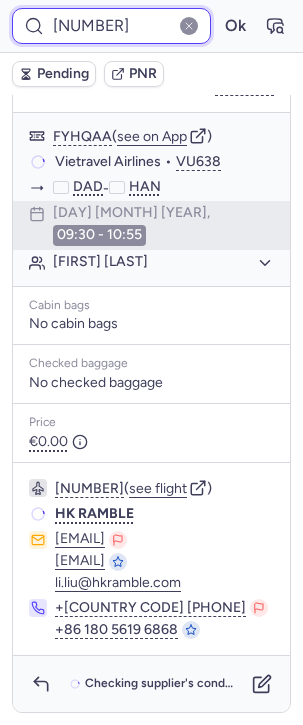scroll, scrollTop: 0, scrollLeft: 0, axis: both 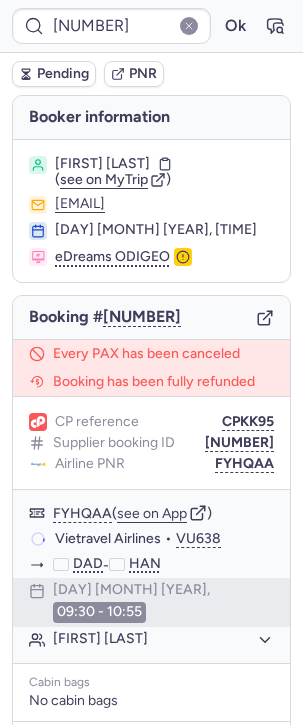 click on "Every PAX has been canceled" 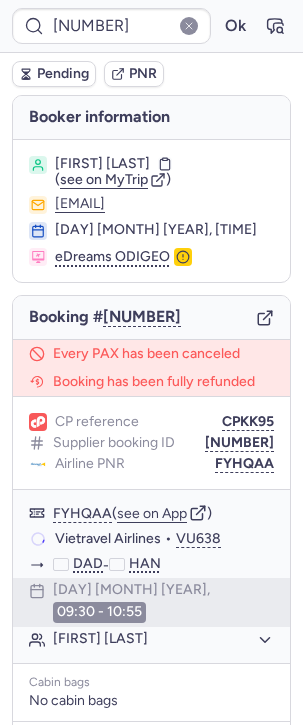scroll, scrollTop: 0, scrollLeft: 0, axis: both 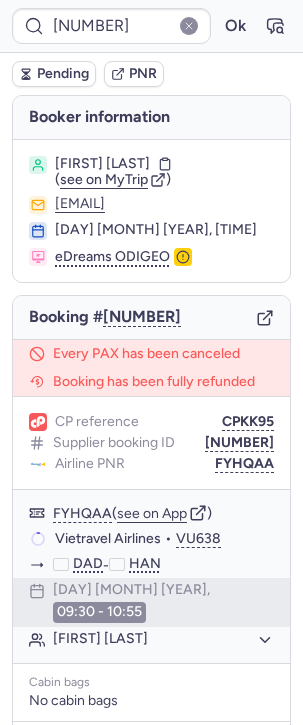 click 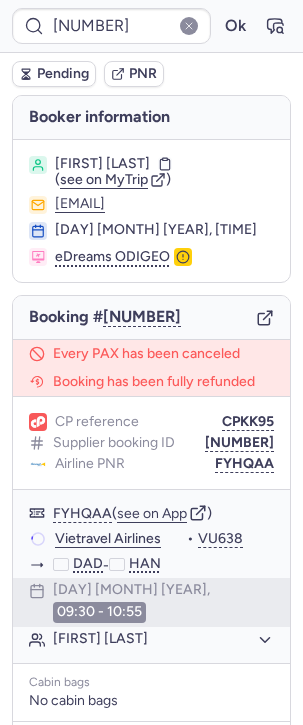 type 